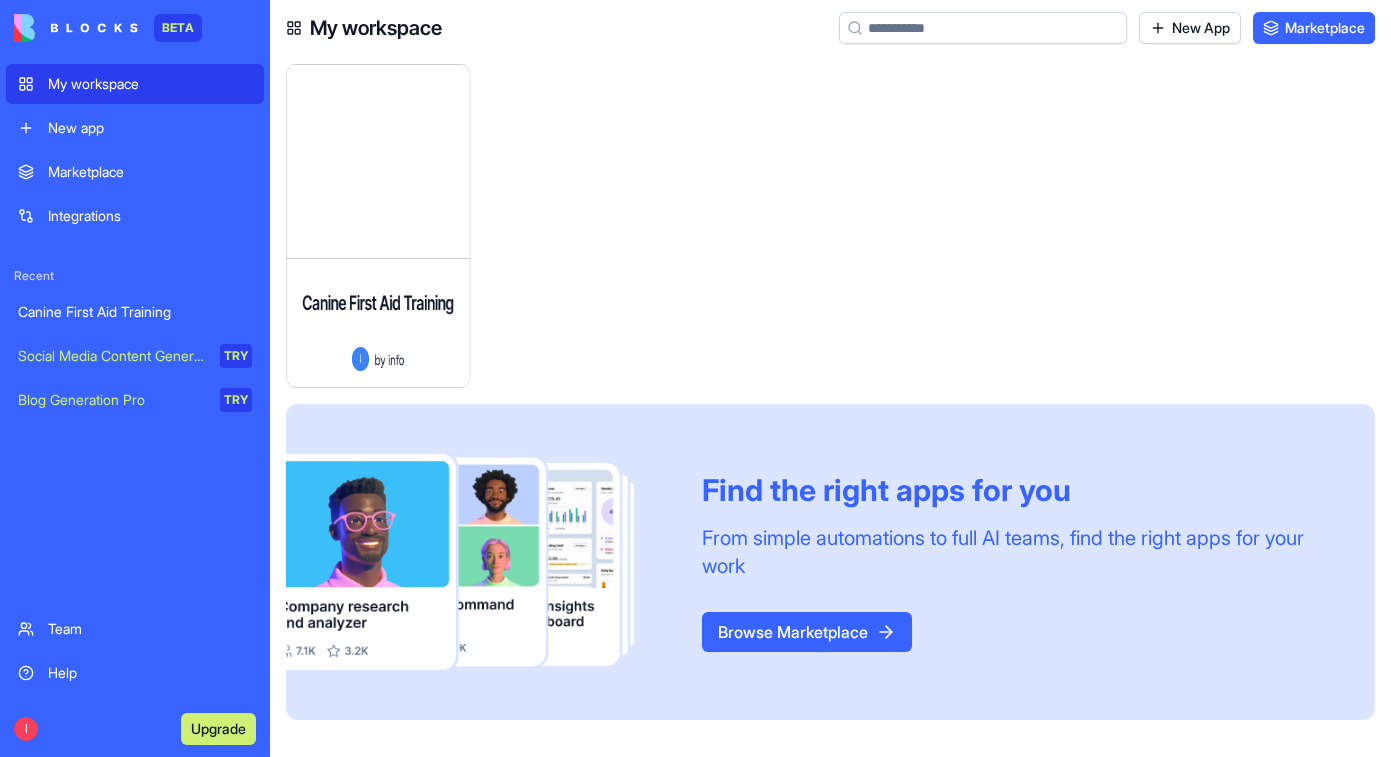 scroll, scrollTop: 0, scrollLeft: 0, axis: both 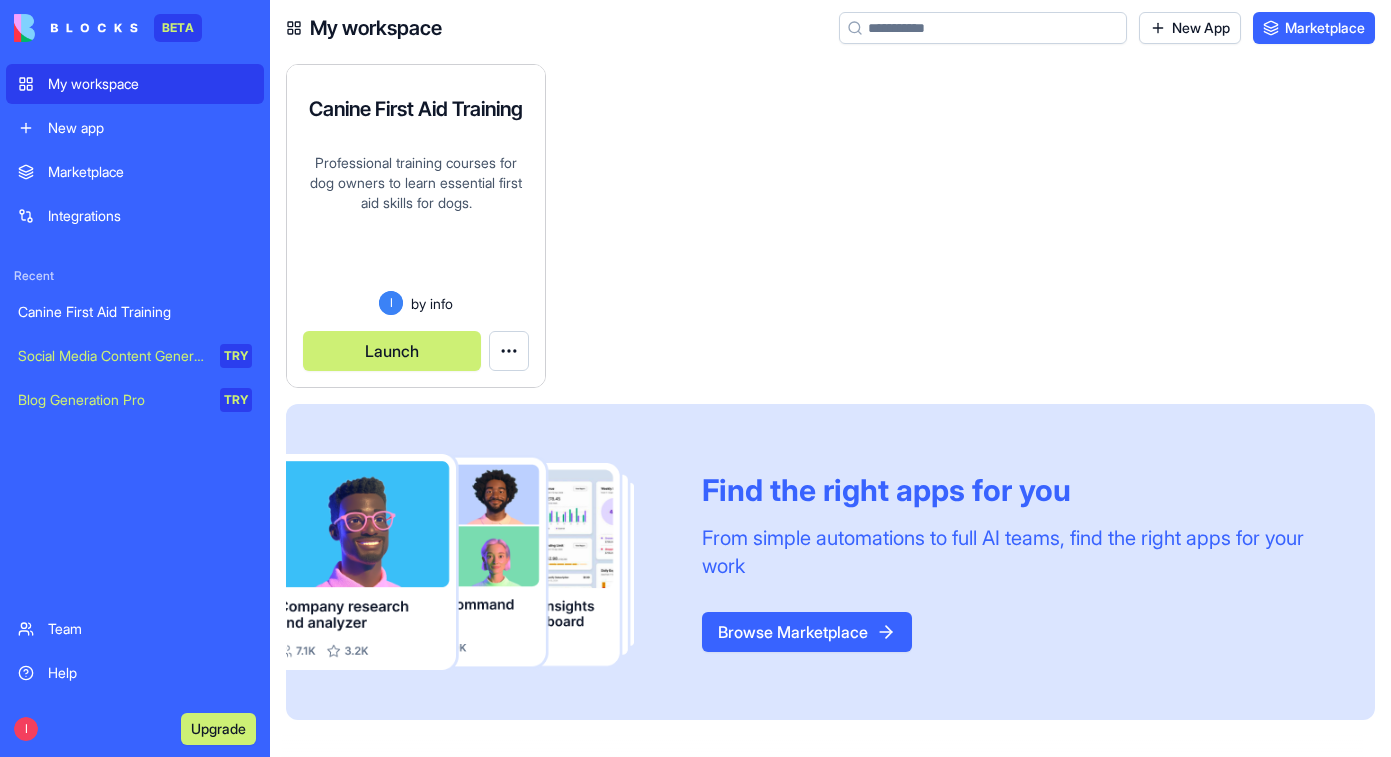 click on "Professional training courses for dog owners to learn essential first aid skills for dogs." at bounding box center [416, 222] 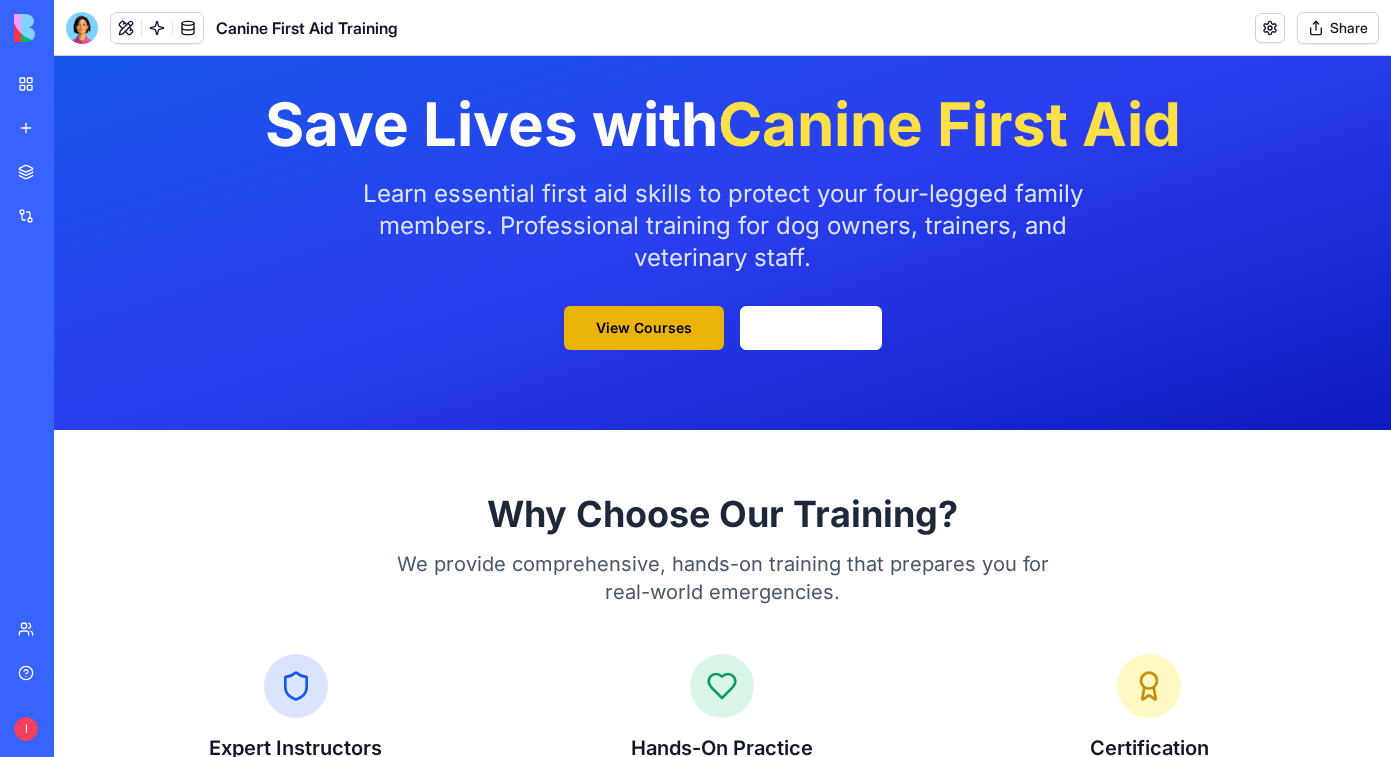 scroll, scrollTop: 0, scrollLeft: 0, axis: both 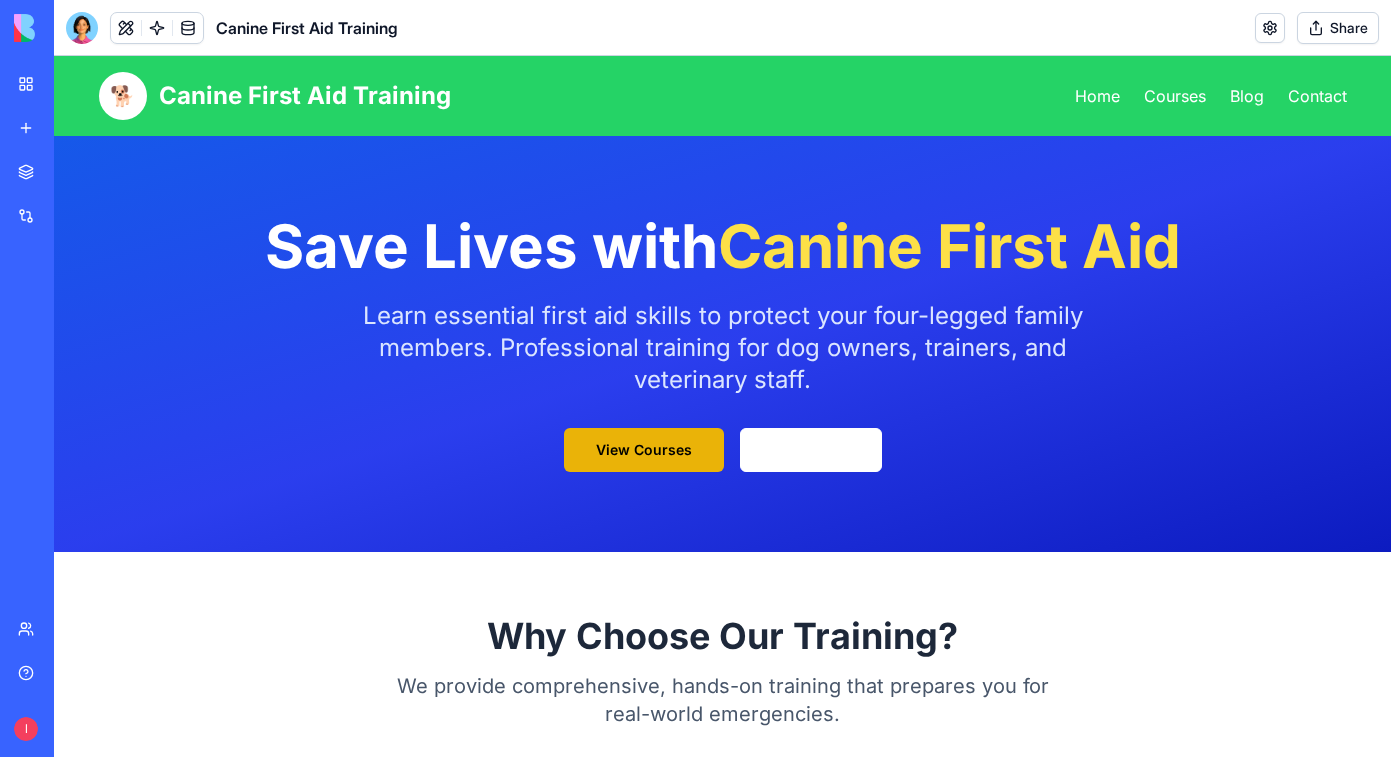 click on "Save Lives with  Canine First Aid Learn essential first aid skills to protect your four-legged family members. Professional training for dog owners, trainers, and veterinary staff. View Courses Get Started" at bounding box center [722, 344] 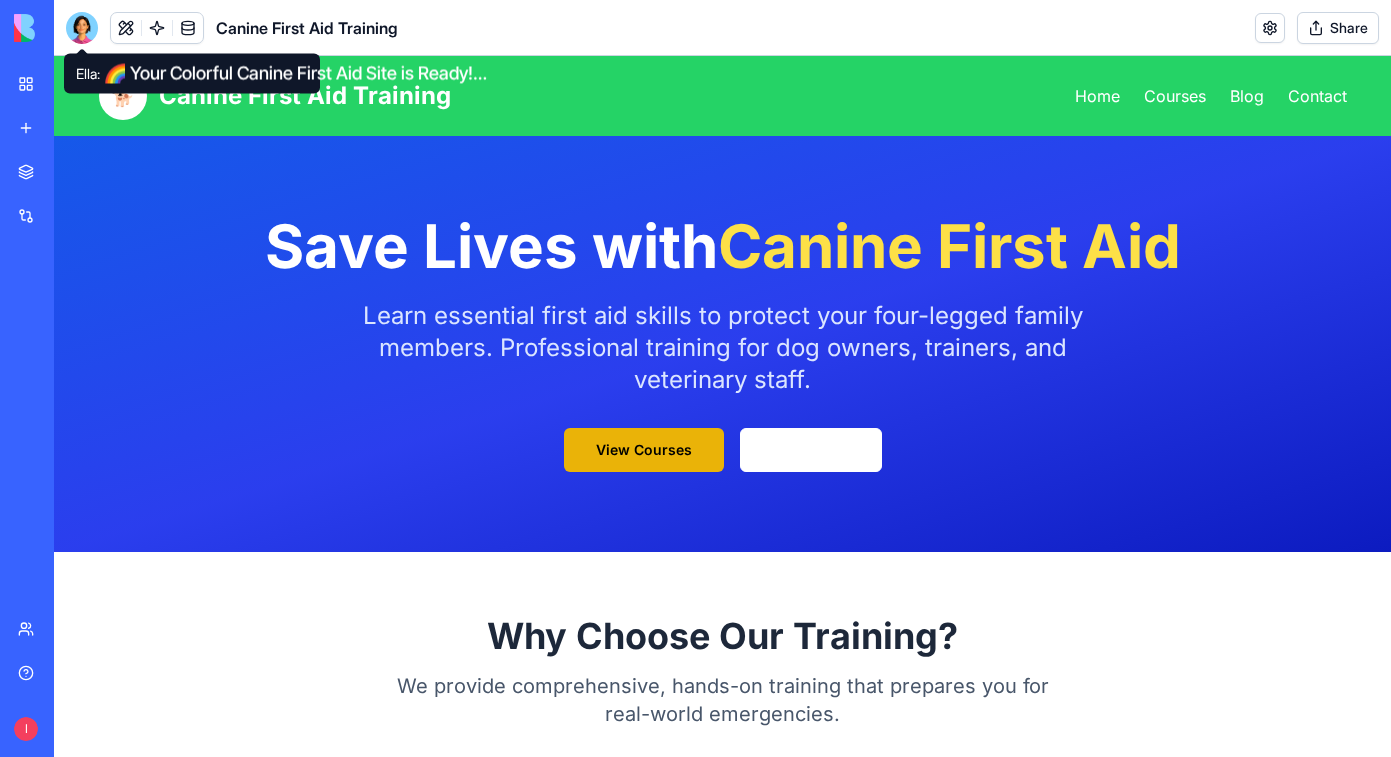click on "Ella: 🌈 Your Colorful Canine First Aid Site is Ready!
Woohoo! I've given your site a vibrant makeover with Kelly green and bright pink colors - it looks absolutely fabulous! 🐕
Your courses page now showcases all four training options:
Online Courses - Now with a summer sale price of £19 (normally £29)
Face-to-Face Training - £55-65 depending on location
Virtual Zoom Sessions - Available for £49
Special Programs - Including "Host Your Own" and "Kids to the Rescue"
Each course type has its own color-coded badge so visitors can easily identify the format that works best for them.
The new color scheme gives your site a fresh, energetic feel that really pops! It's perfect for attracting attention during your summer promotion.
Want to see any other tweaks to make your site even more paw-some? Maybe special badges for the summer sale items? Ella: 🌈 Your Colorful Canine First Aid Site is Ready!
Your courses page now showcases all four training options:
Online Courses" at bounding box center [192, 74] 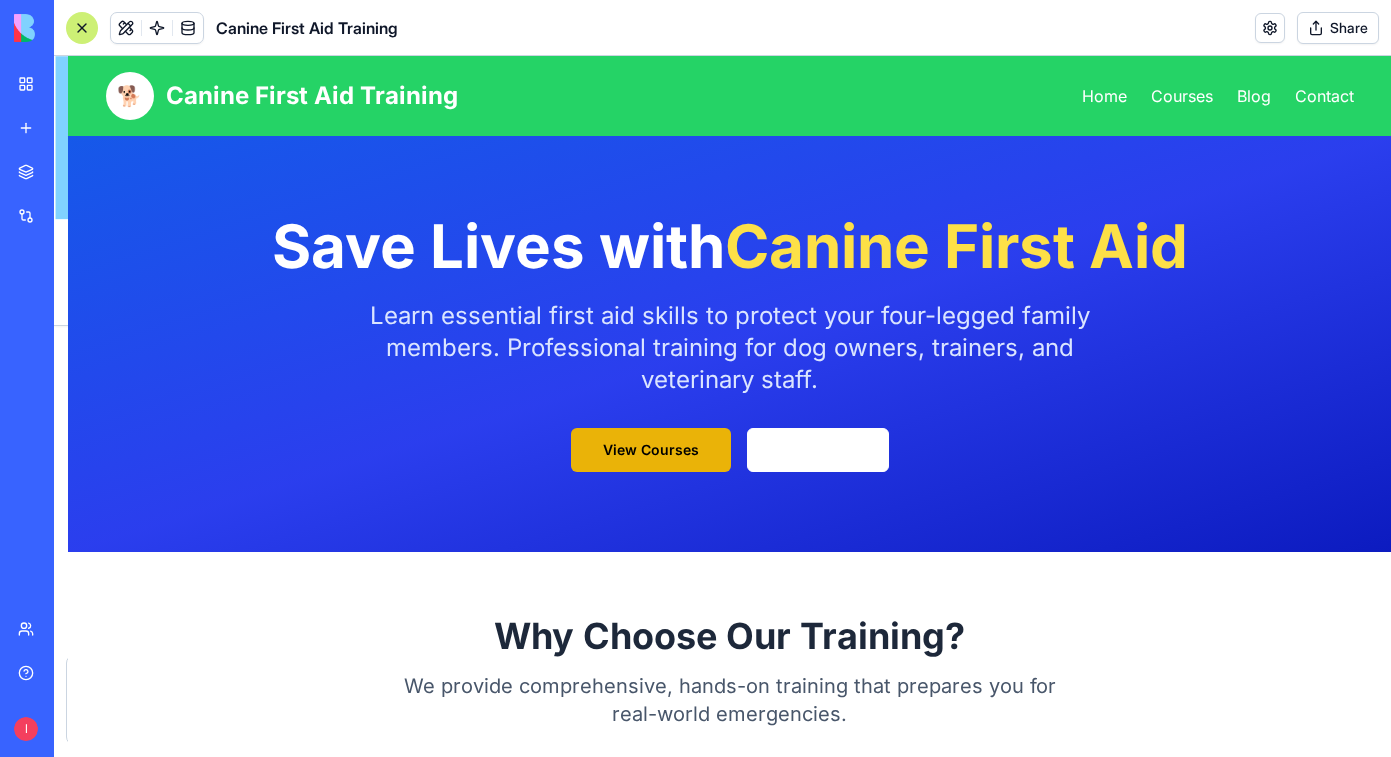scroll, scrollTop: 4487, scrollLeft: 0, axis: vertical 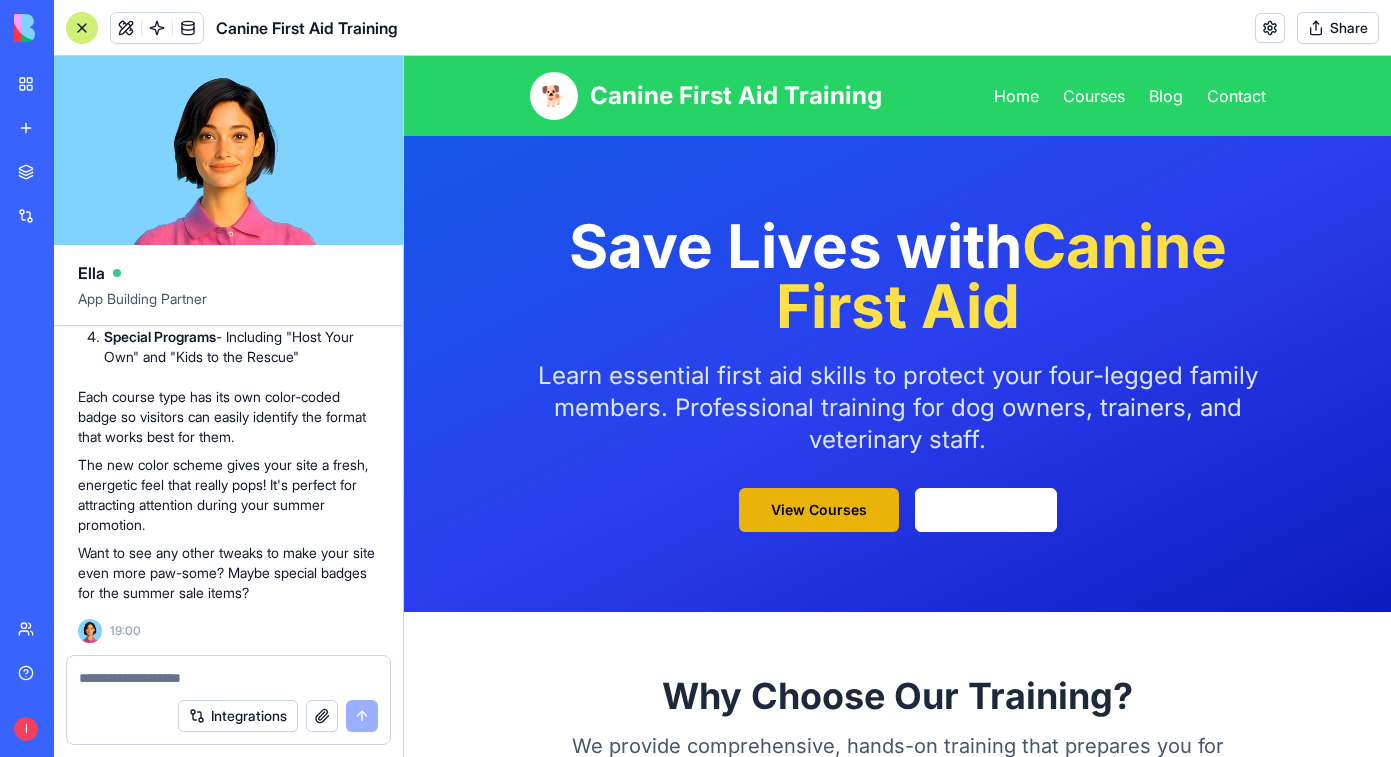 click at bounding box center [228, 678] 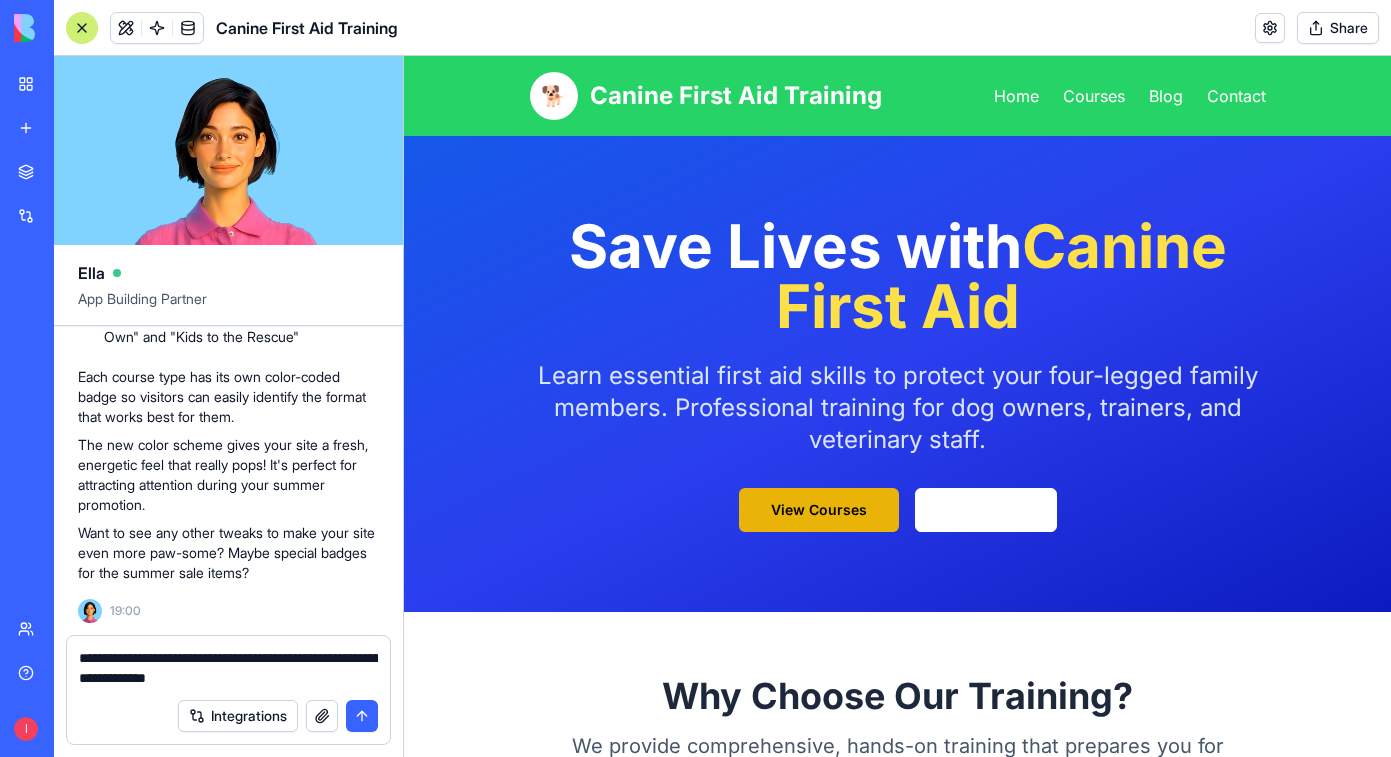 type on "**********" 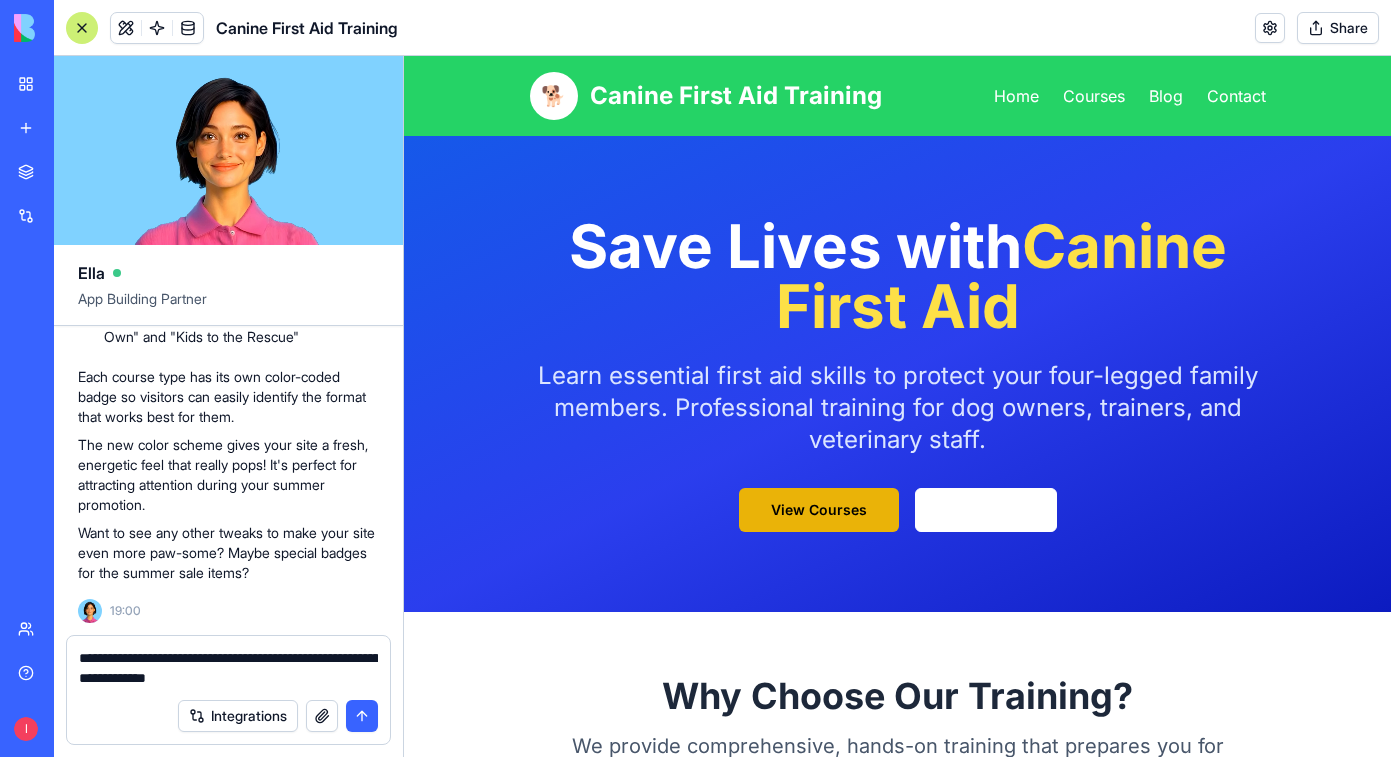 click at bounding box center [362, 716] 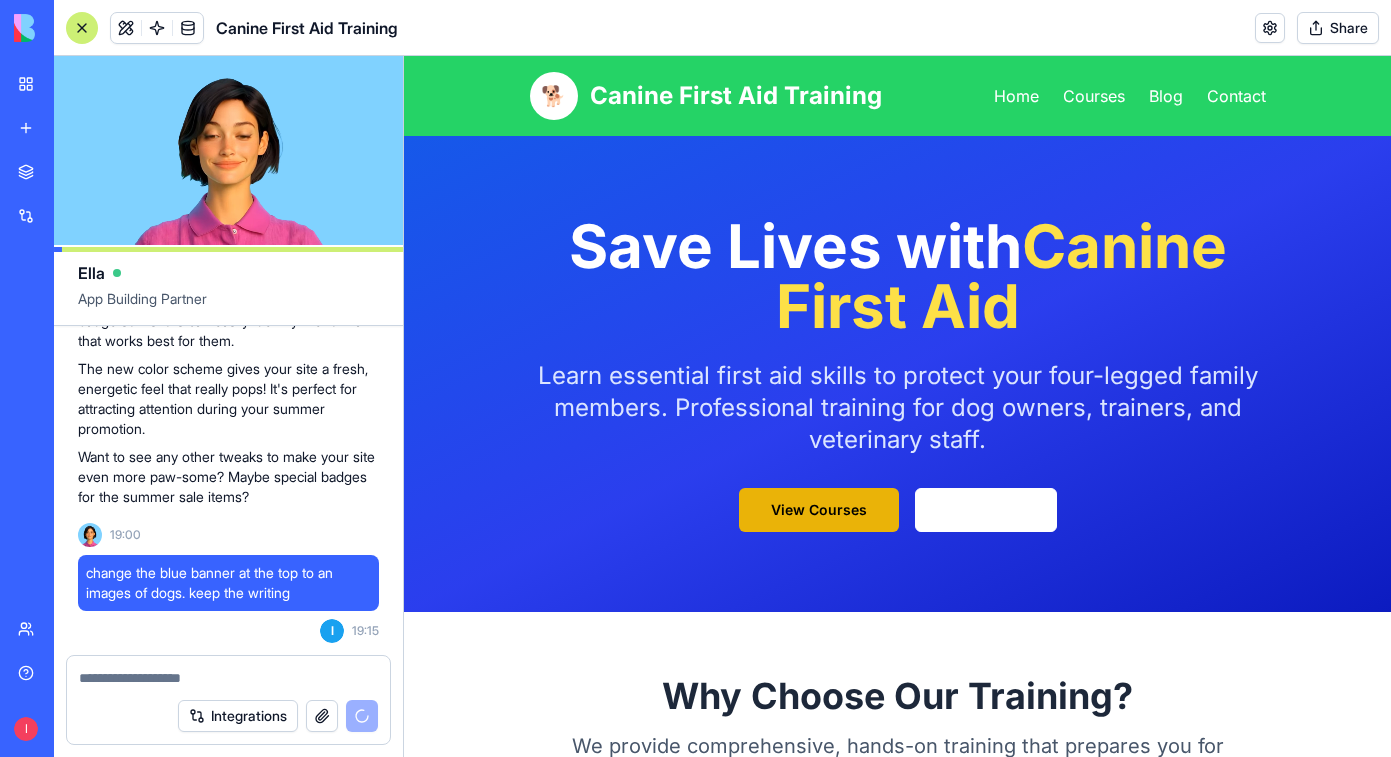 scroll, scrollTop: 4583, scrollLeft: 0, axis: vertical 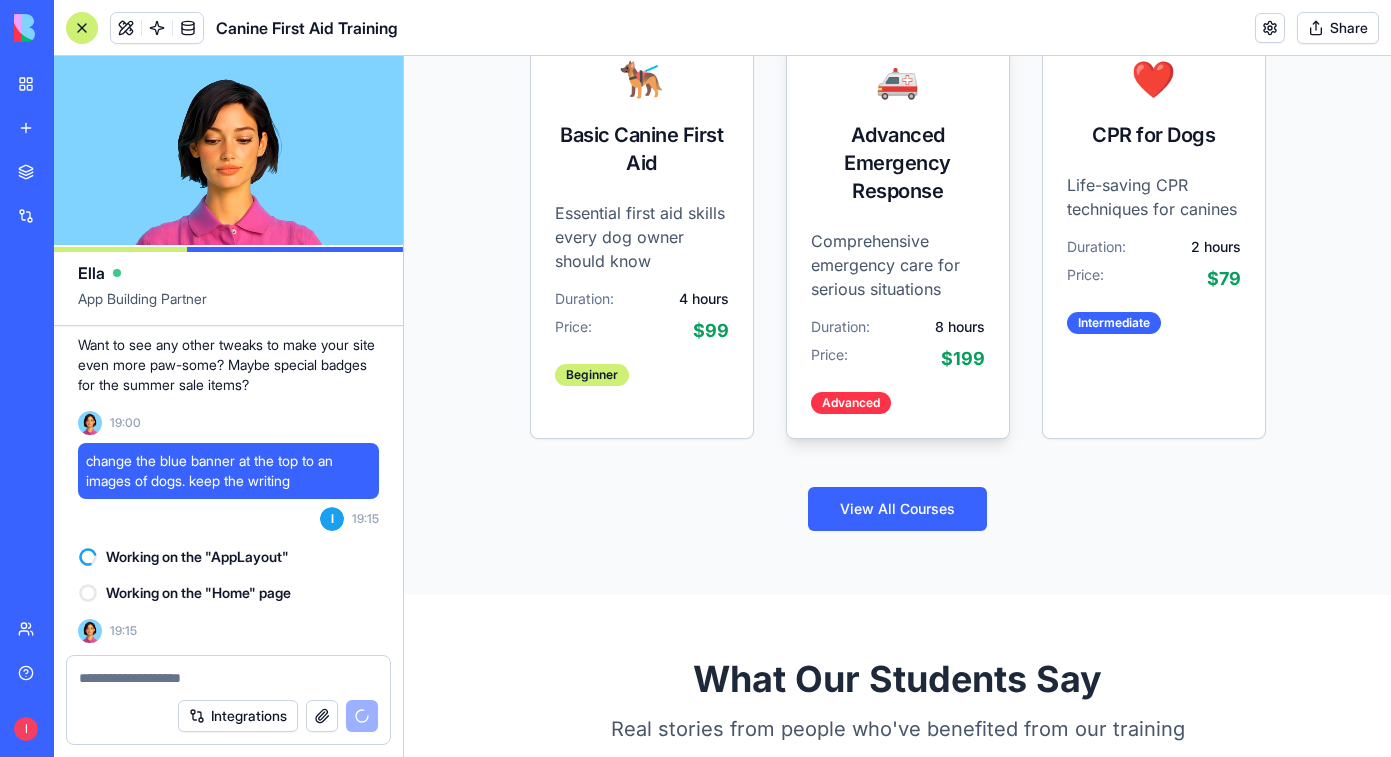 click on "Comprehensive emergency care for serious situations" at bounding box center [898, 265] 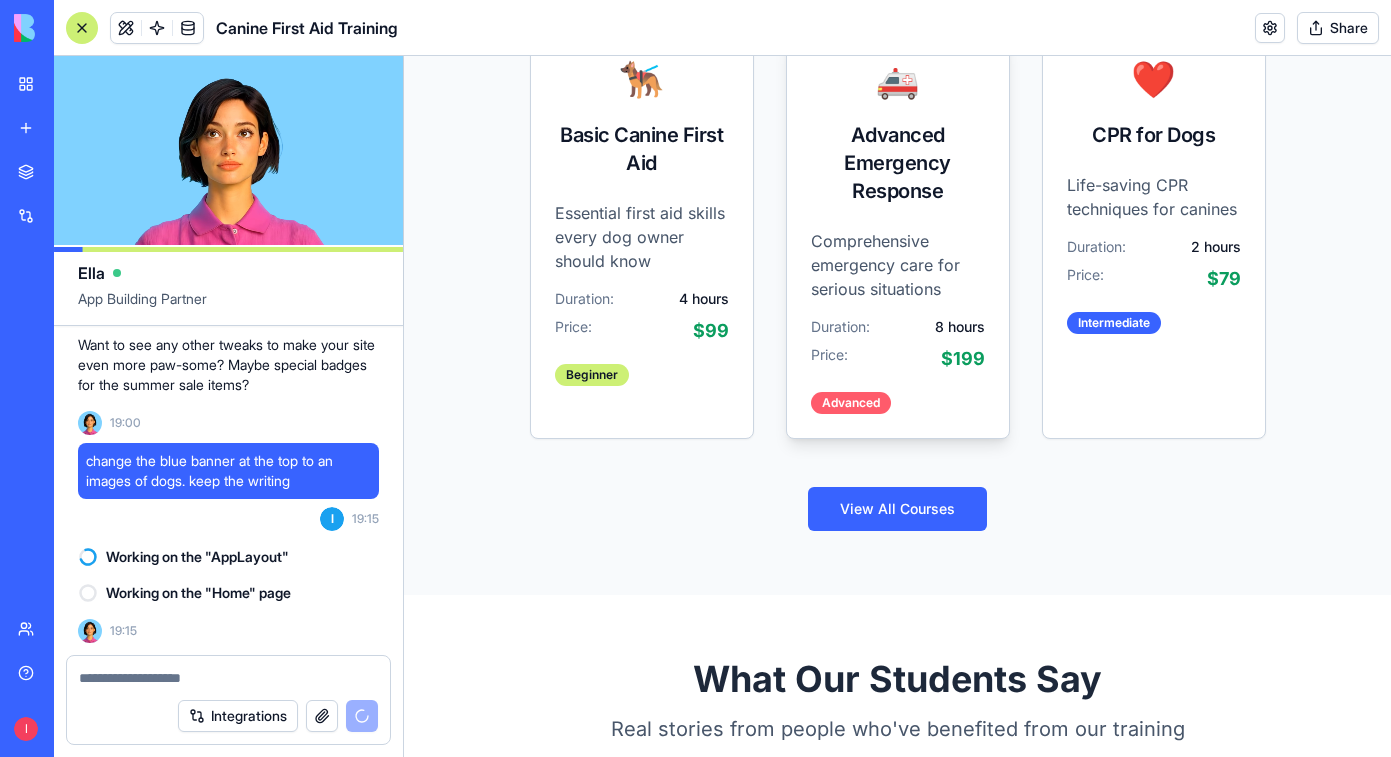 scroll, scrollTop: 4731, scrollLeft: 0, axis: vertical 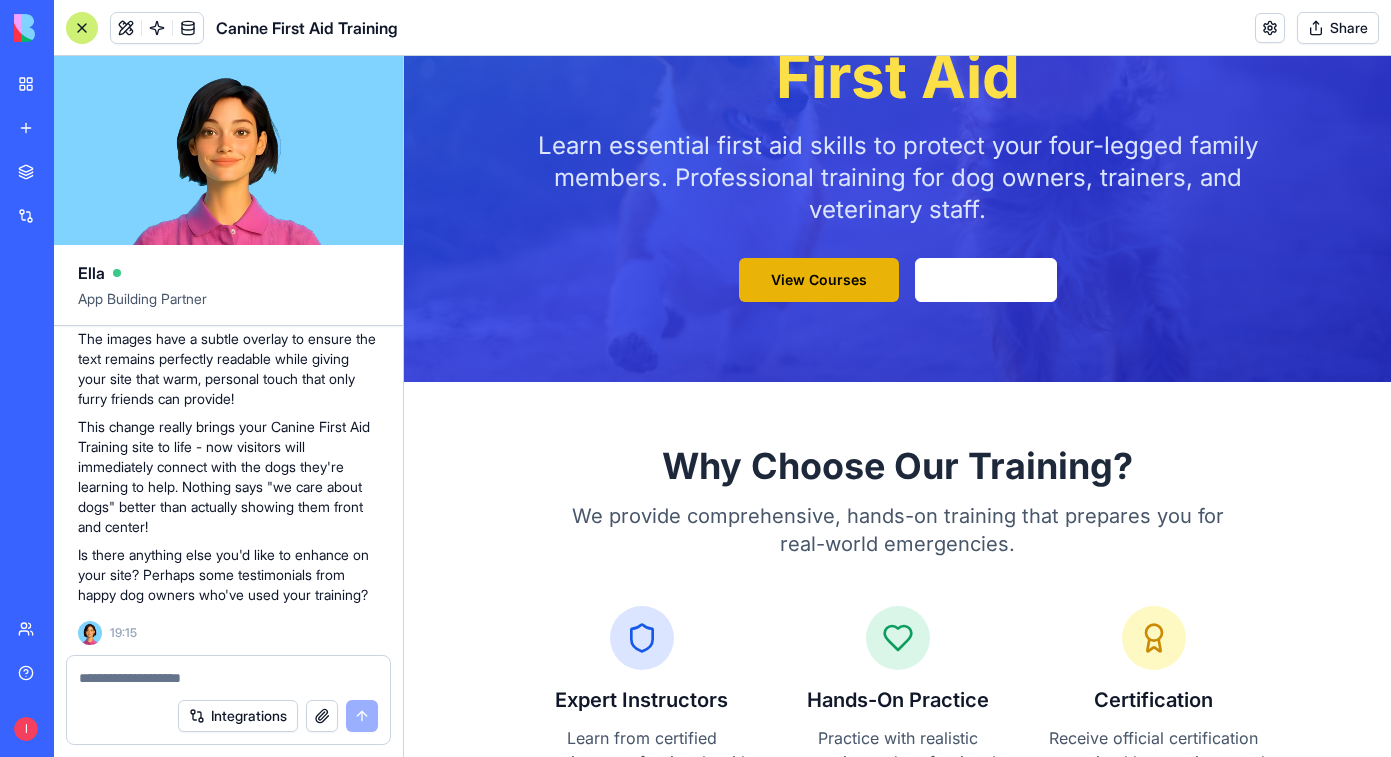 click at bounding box center [228, 678] 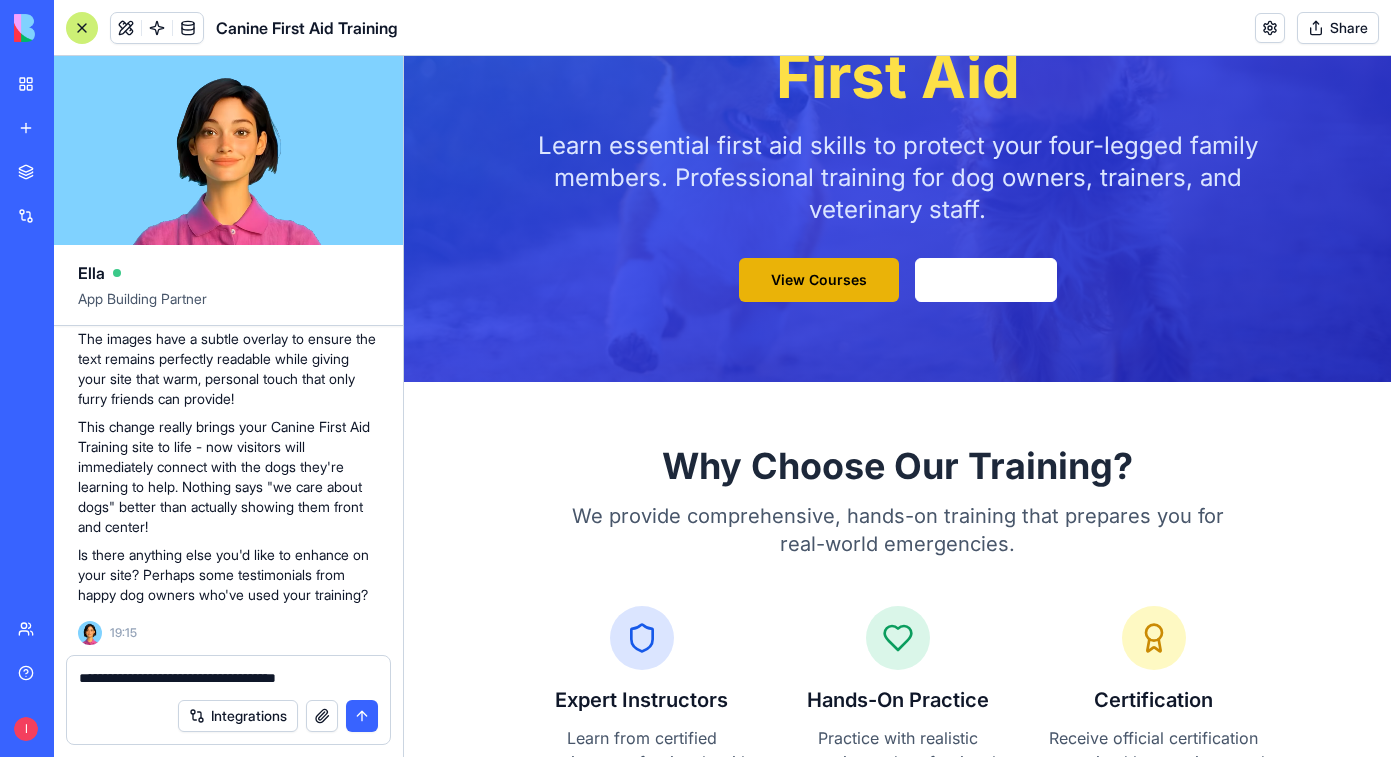 type on "**********" 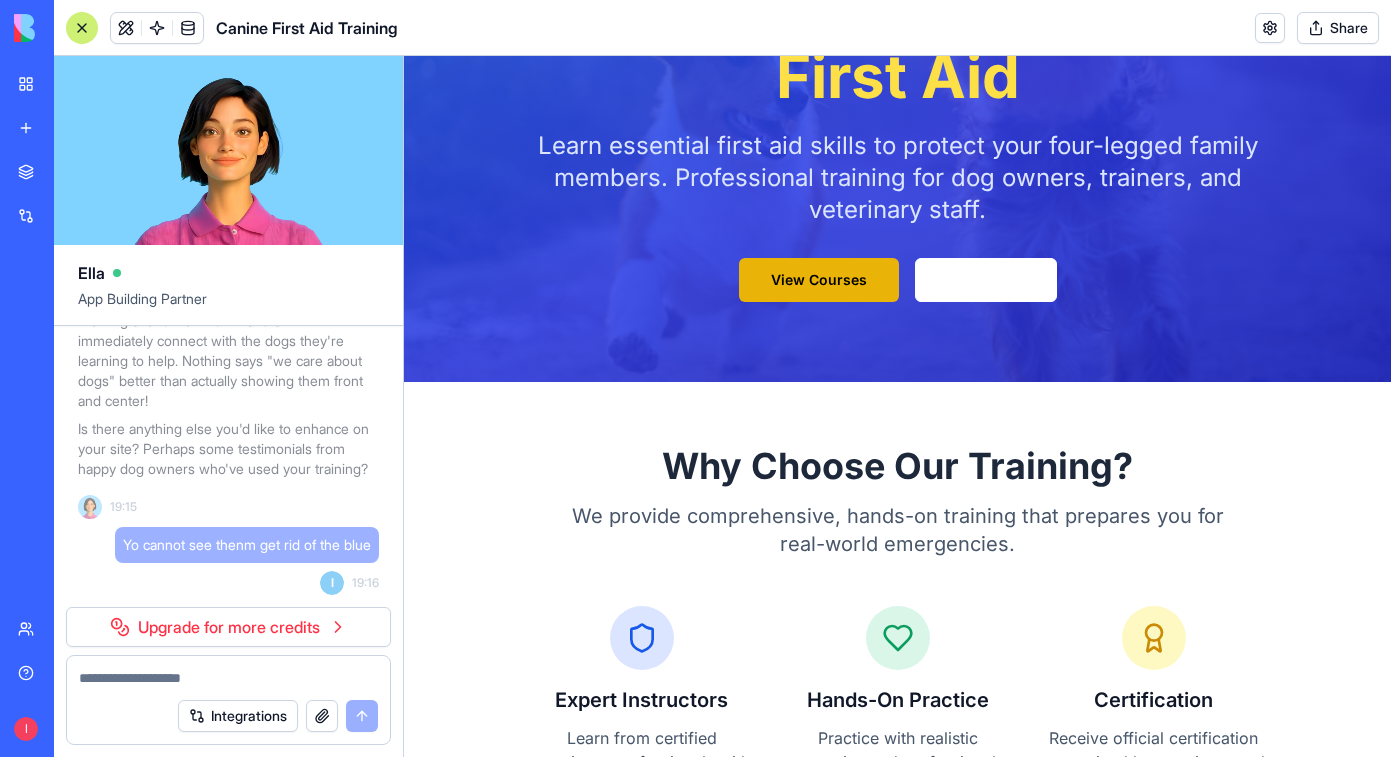 scroll, scrollTop: 5347, scrollLeft: 0, axis: vertical 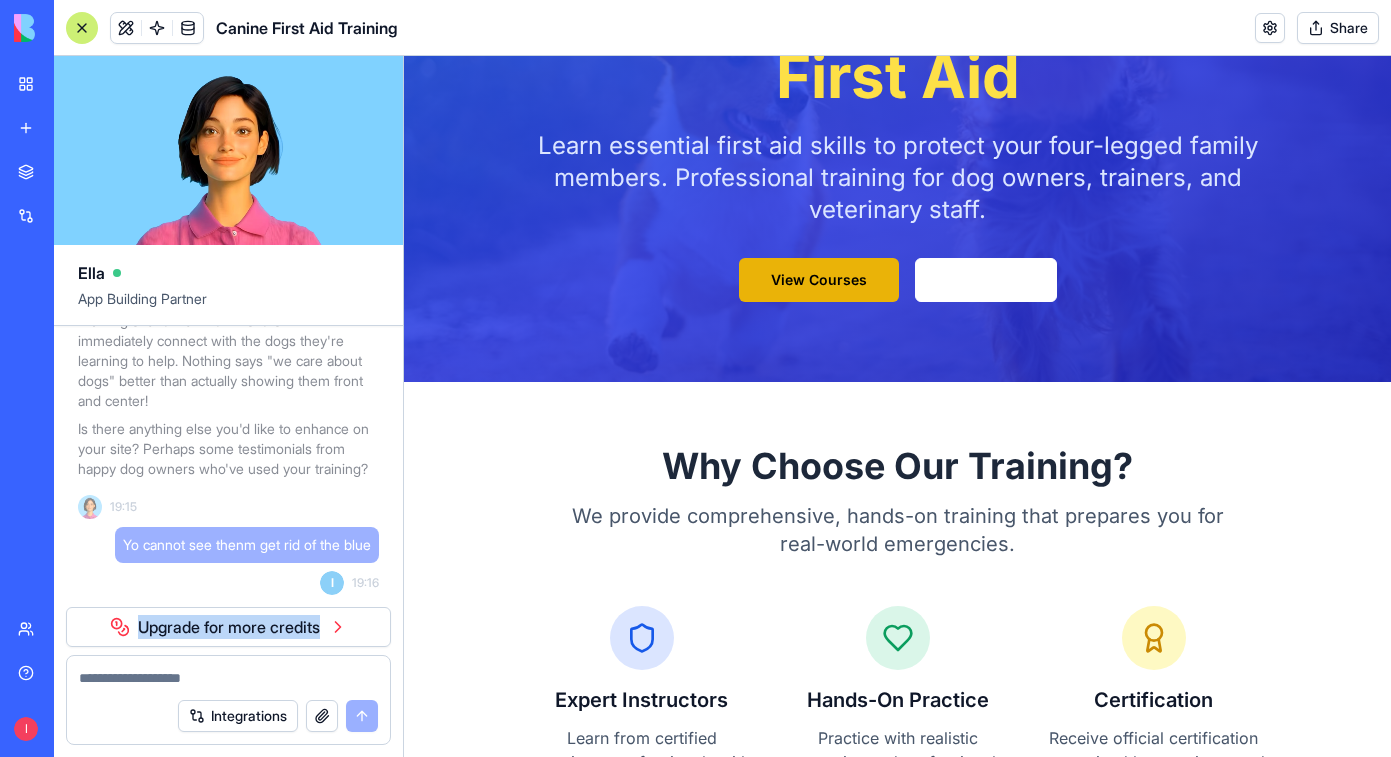 click on "Upgrade for more credits" at bounding box center [228, 627] 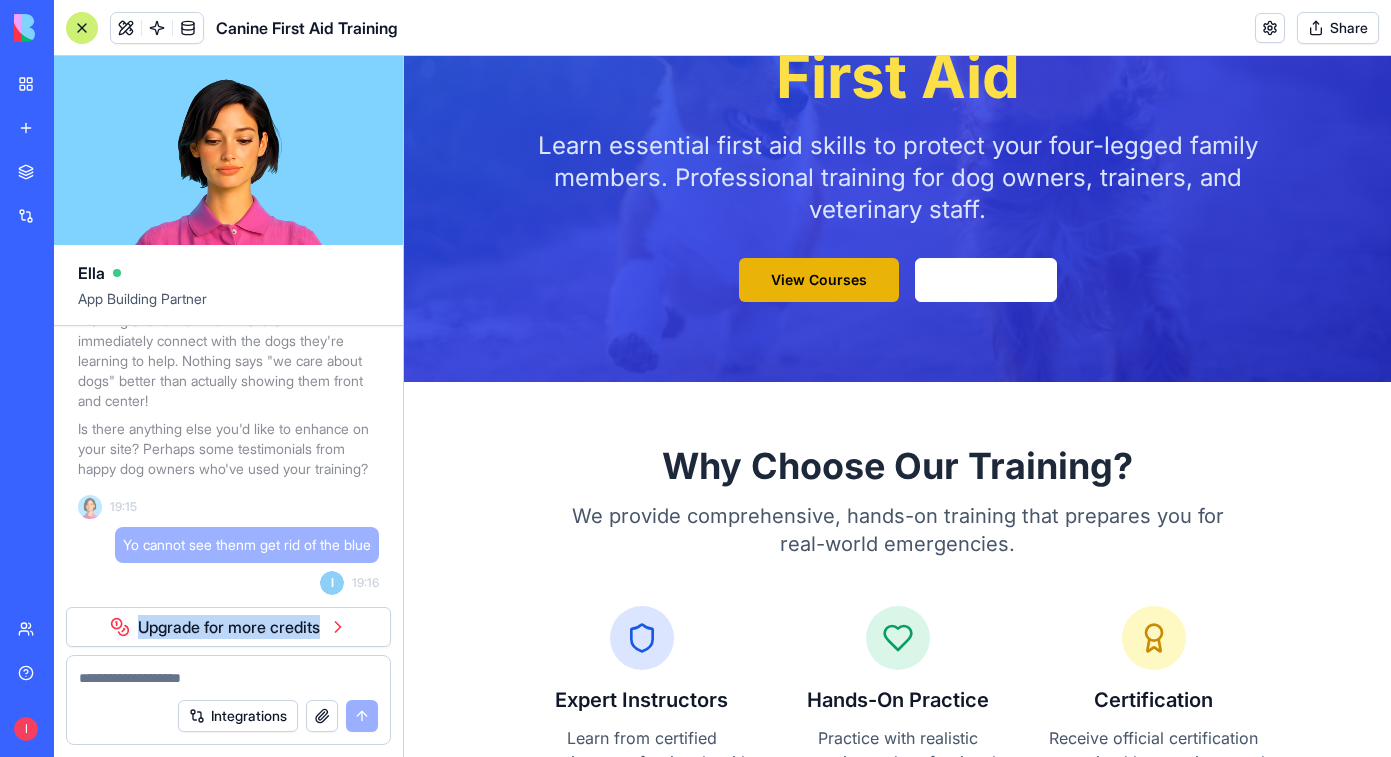click on "Upgrade for more credits" at bounding box center (228, 627) 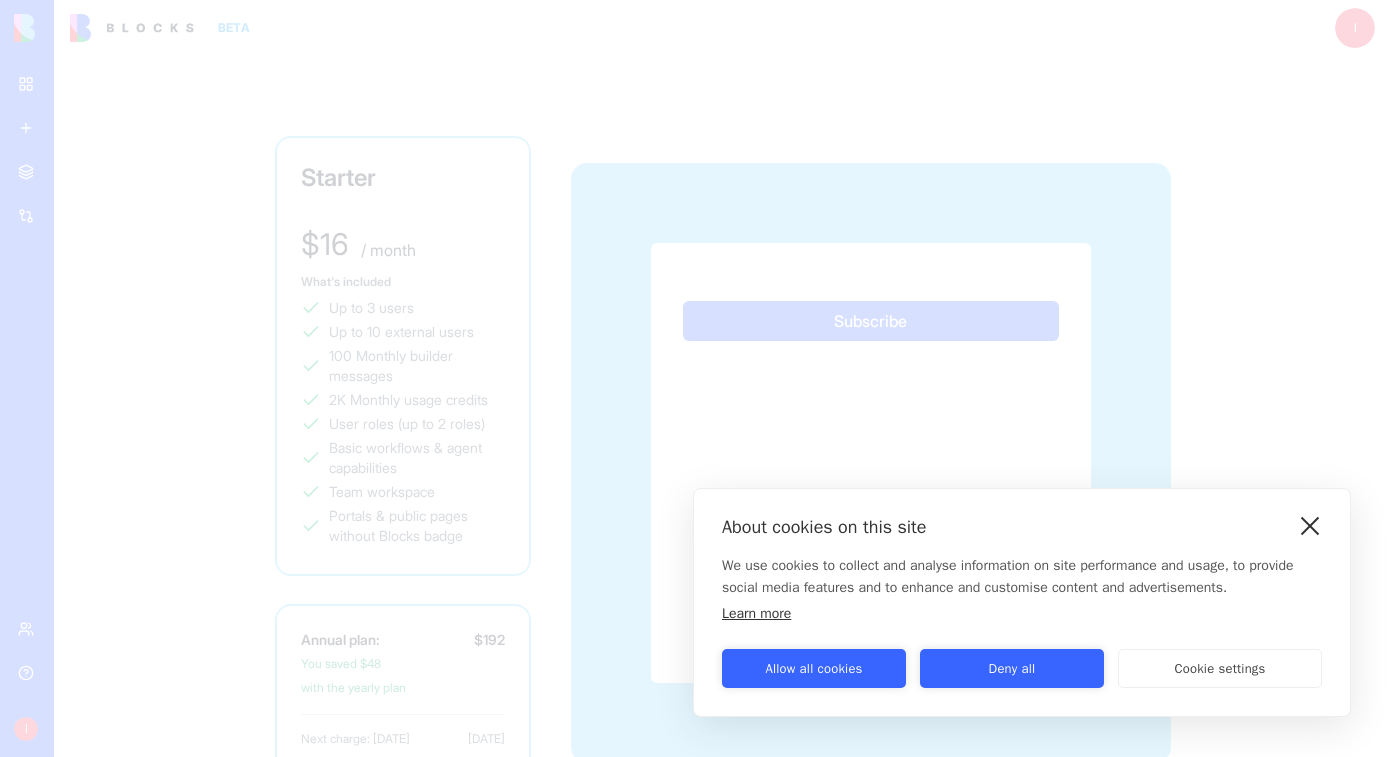 click at bounding box center [1310, 525] 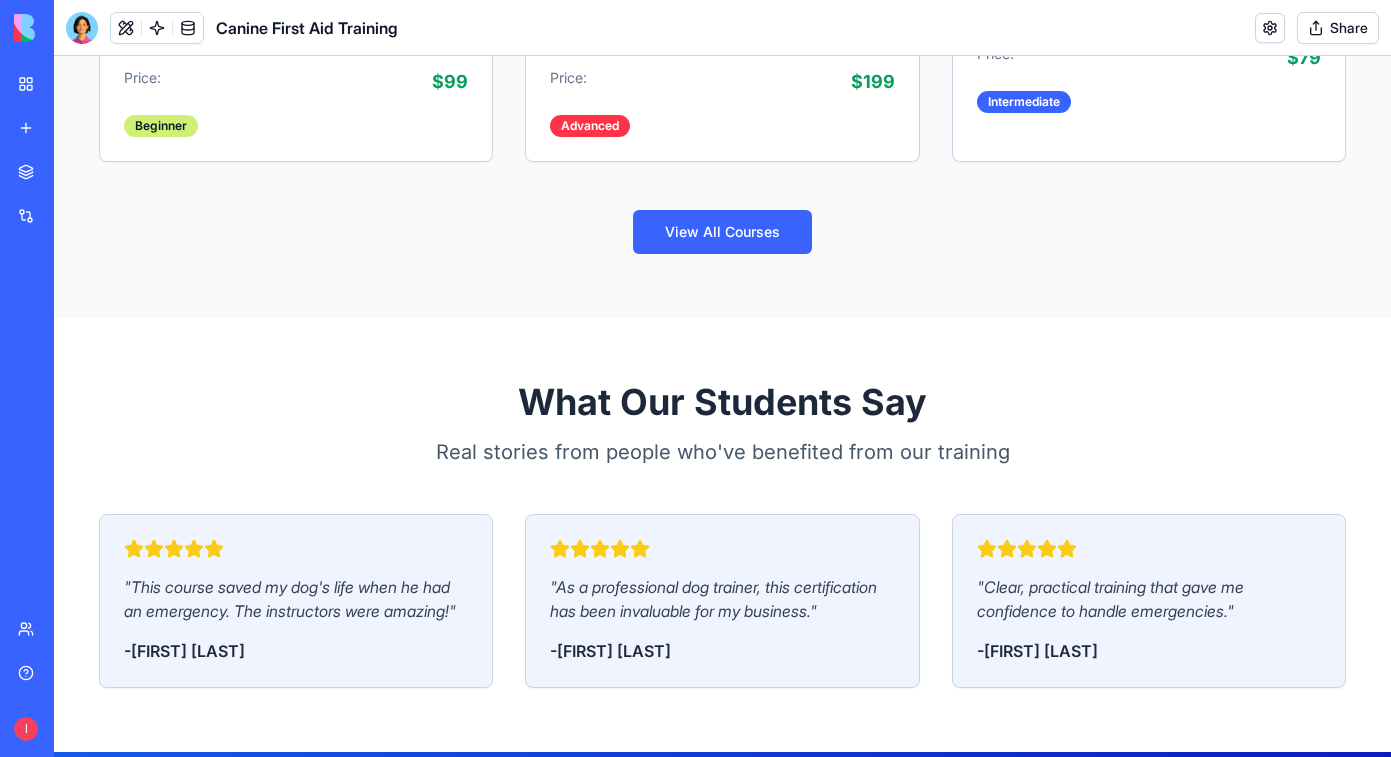 scroll, scrollTop: 0, scrollLeft: 0, axis: both 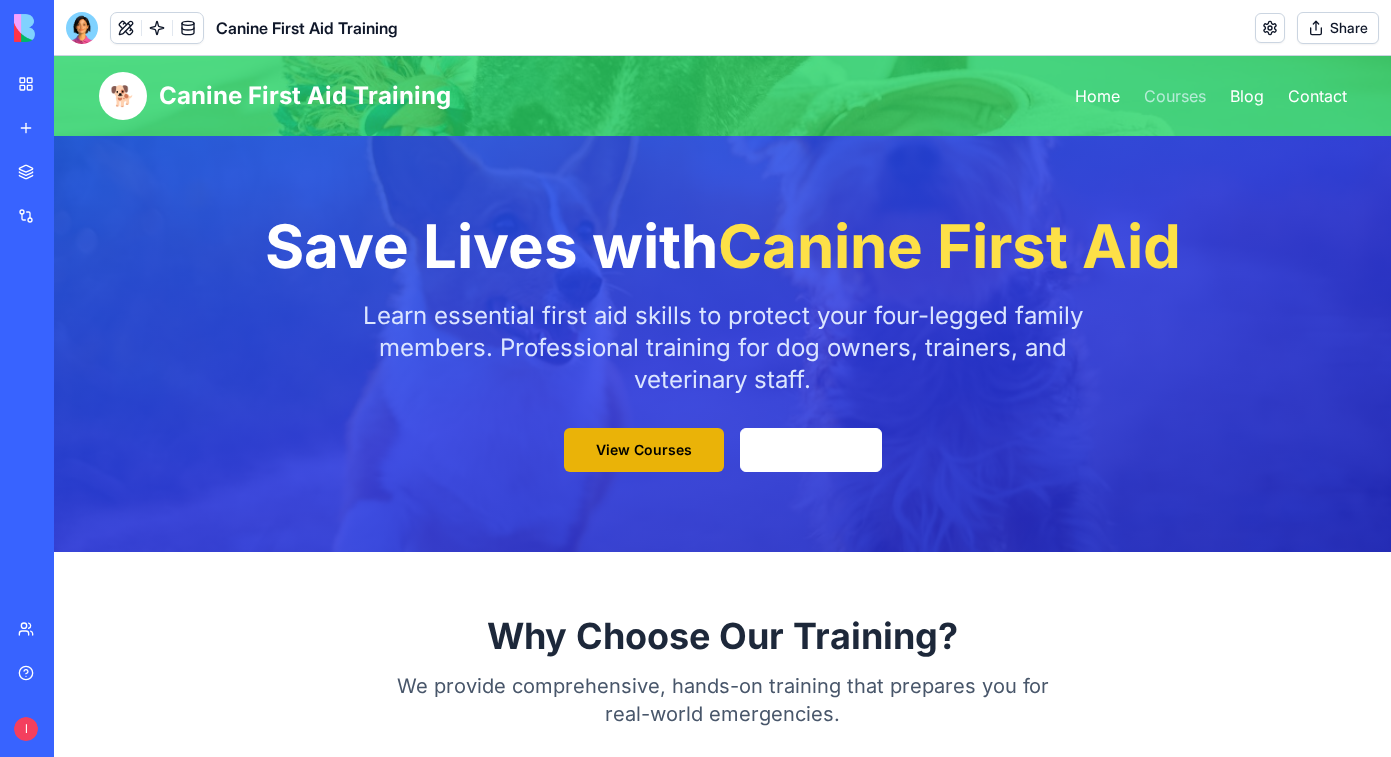 click on "Courses" at bounding box center [1175, 96] 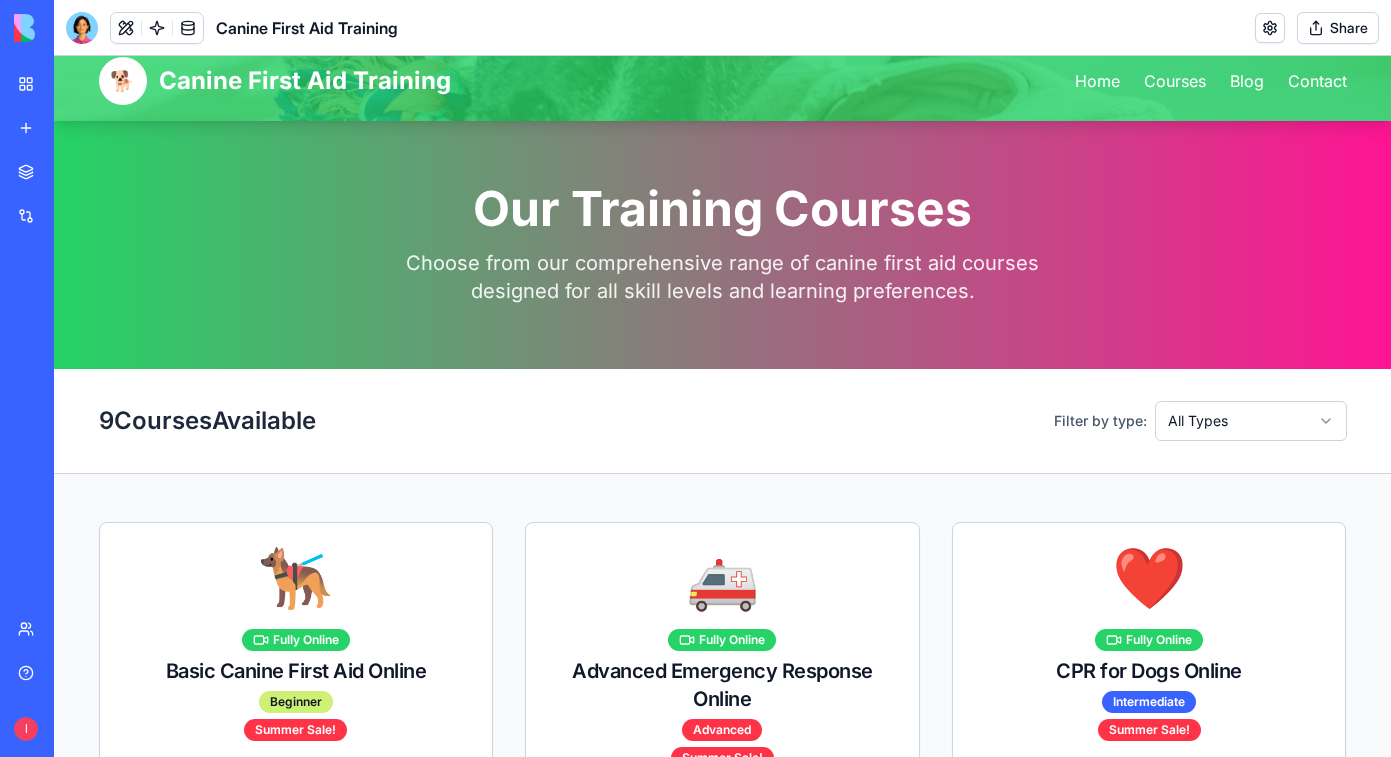 scroll, scrollTop: 0, scrollLeft: 0, axis: both 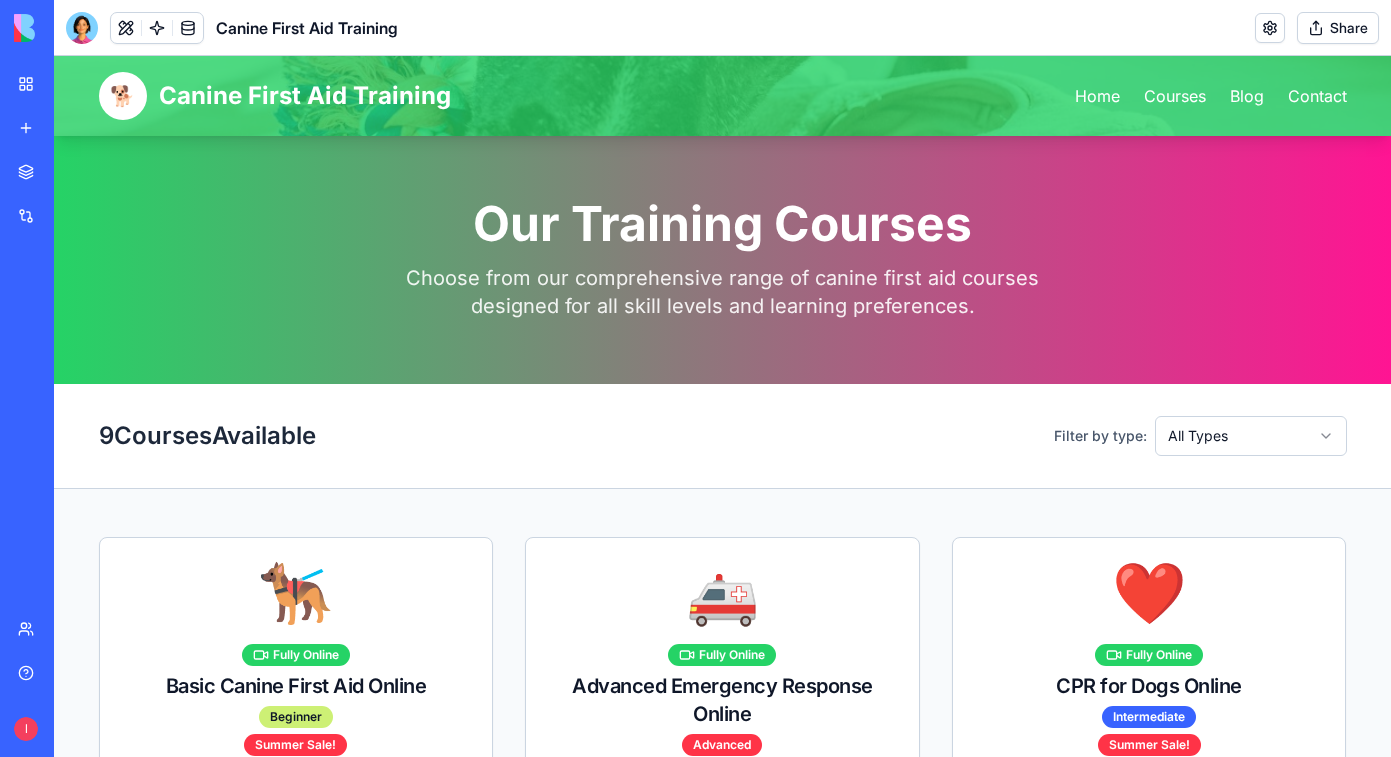 click on "Canine First Aid Training" at bounding box center (46, 312) 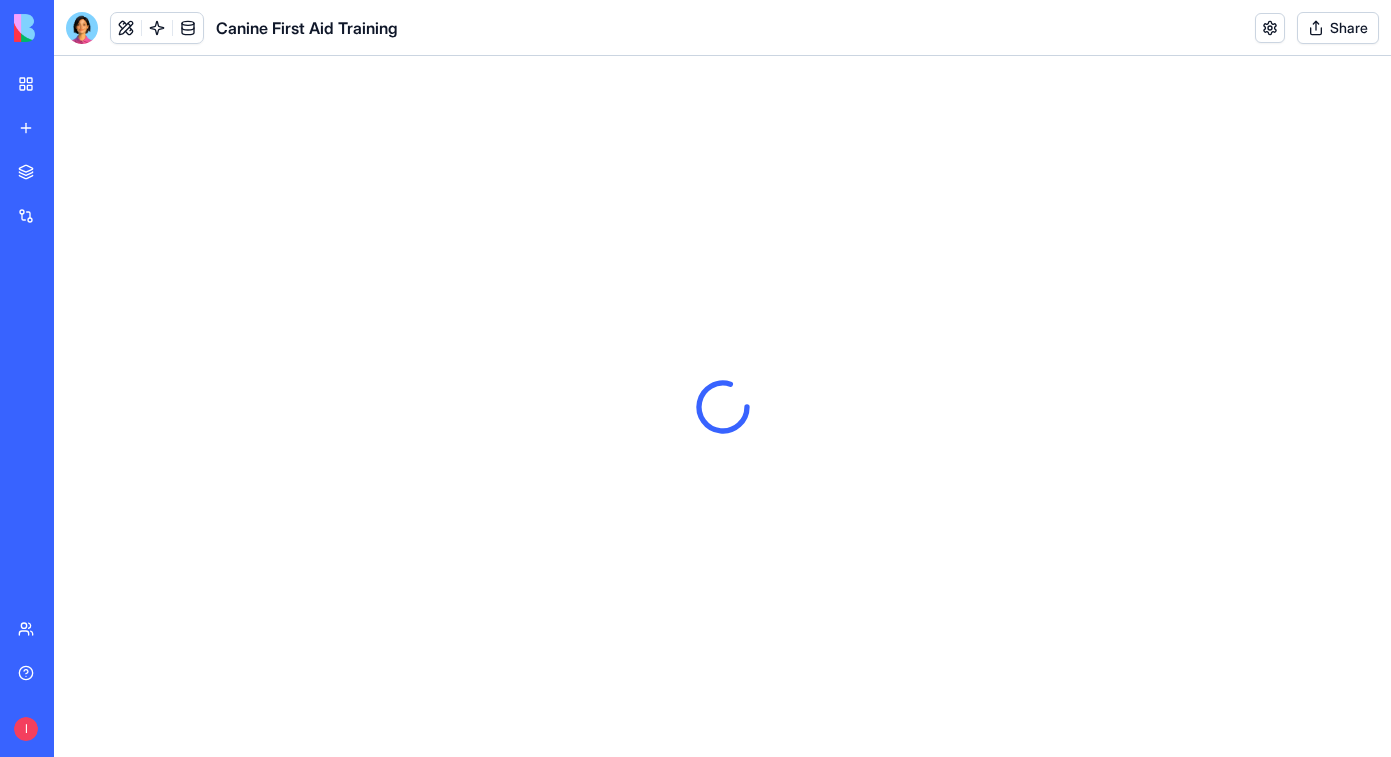 scroll, scrollTop: 0, scrollLeft: 0, axis: both 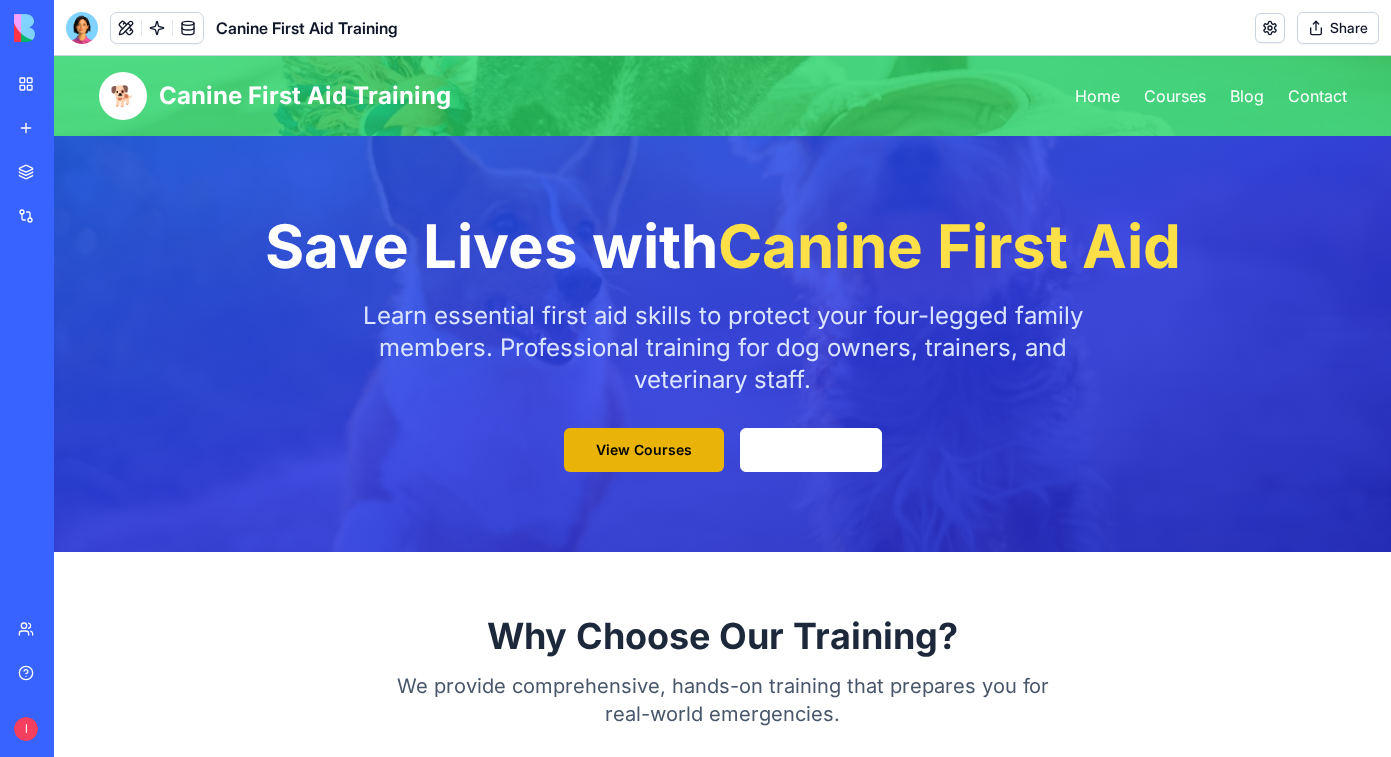 click at bounding box center (722, 344) 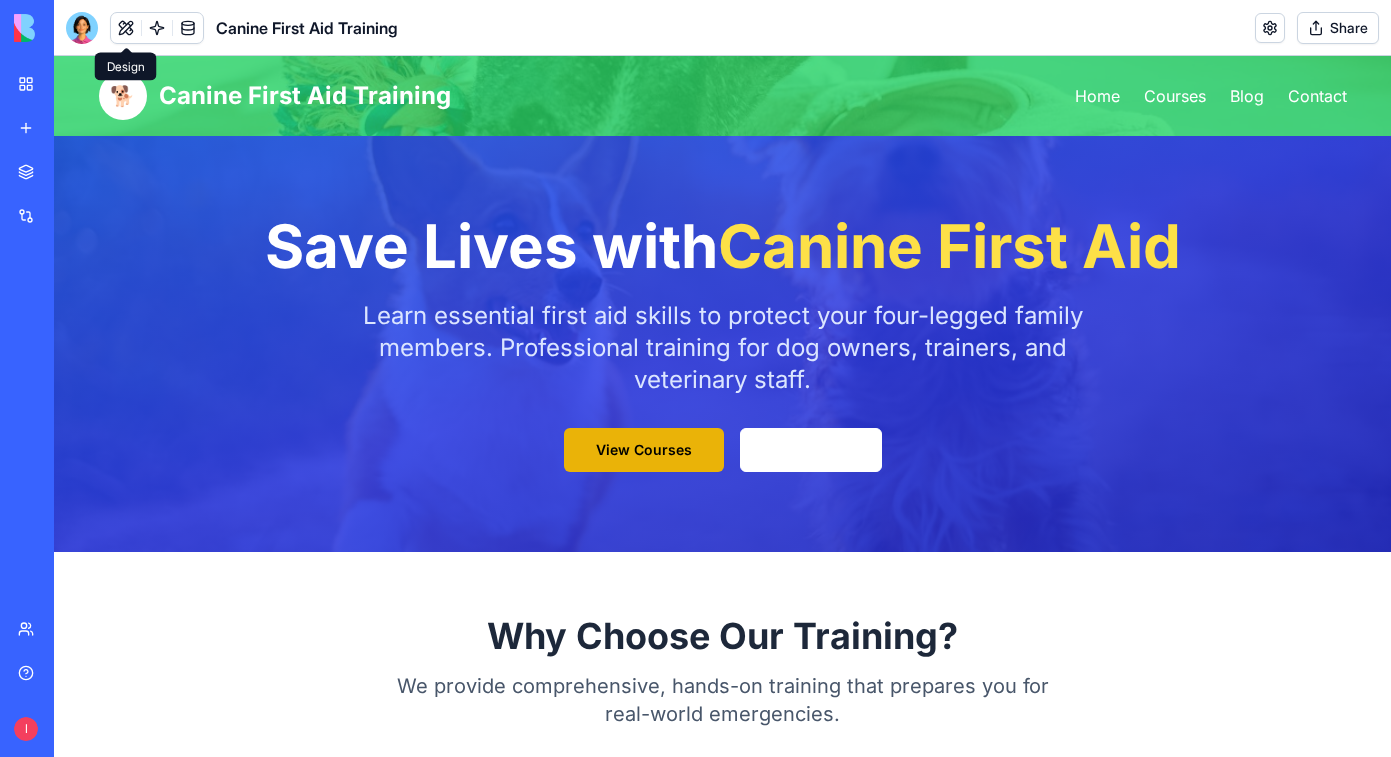 click at bounding box center (126, 28) 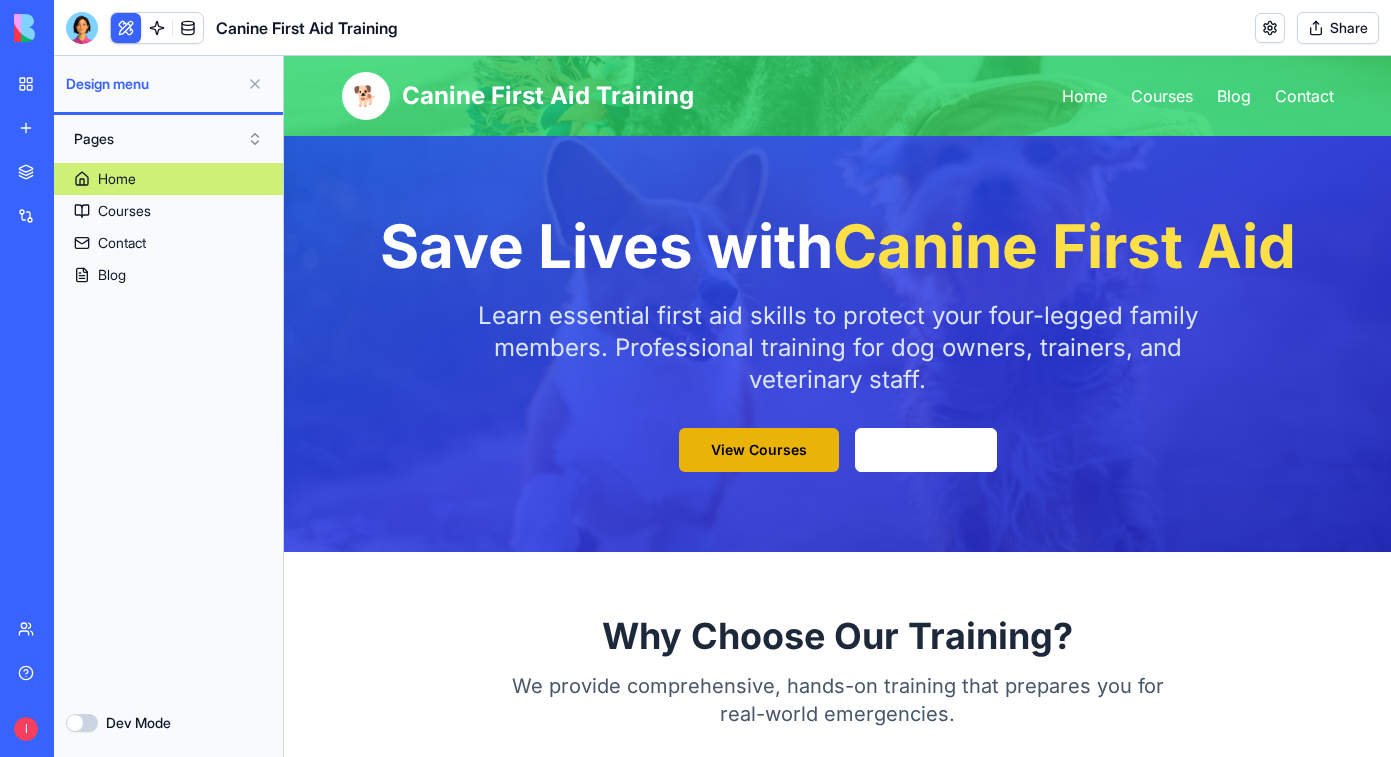 click at bounding box center [837, 344] 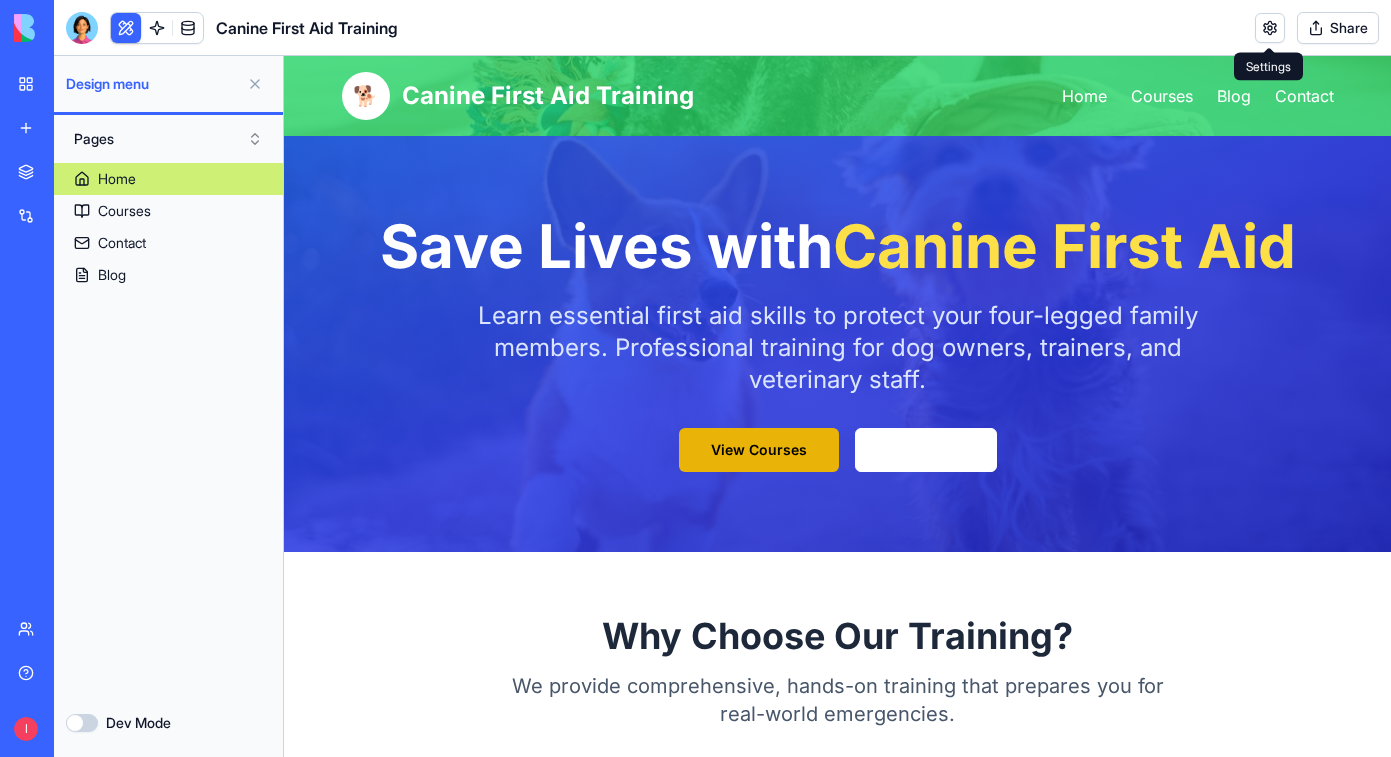 click at bounding box center [1270, 28] 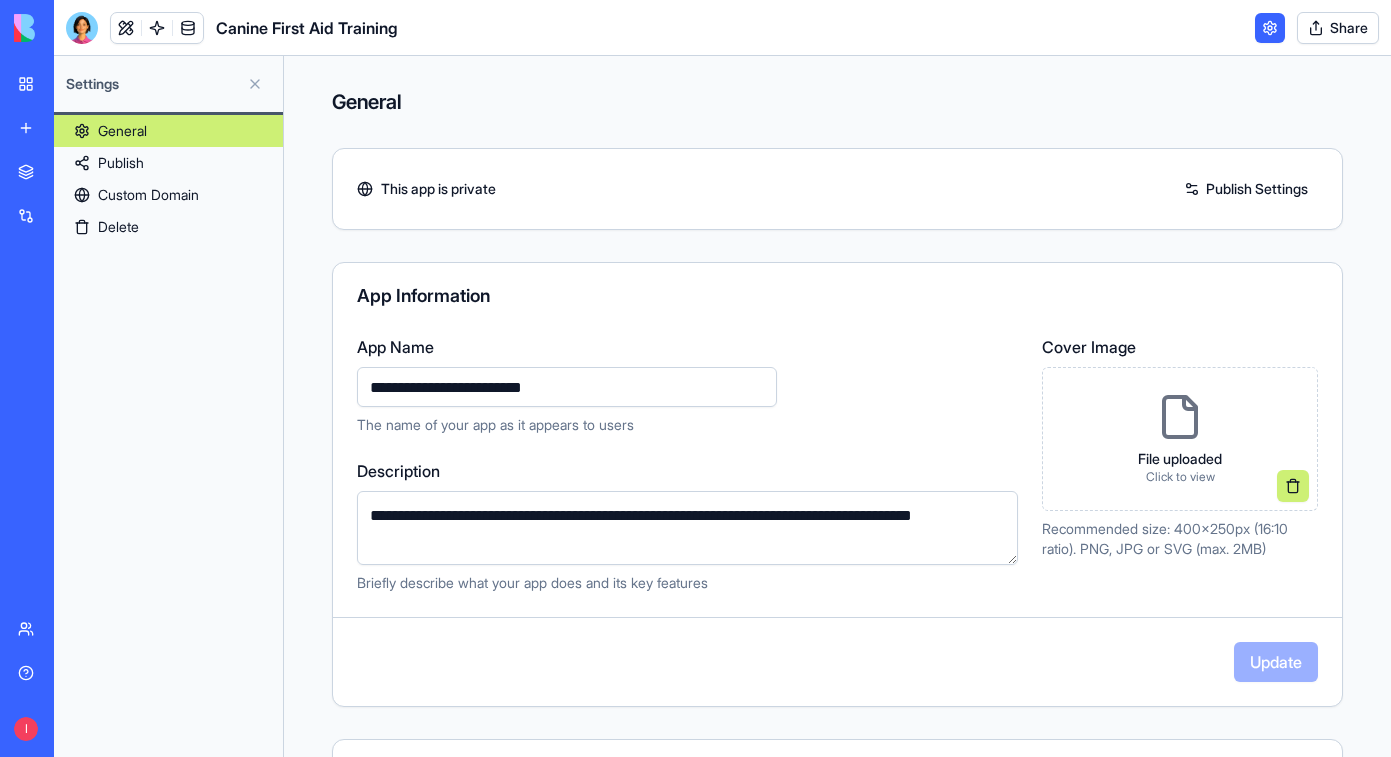 drag, startPoint x: 553, startPoint y: 393, endPoint x: 335, endPoint y: 398, distance: 218.05733 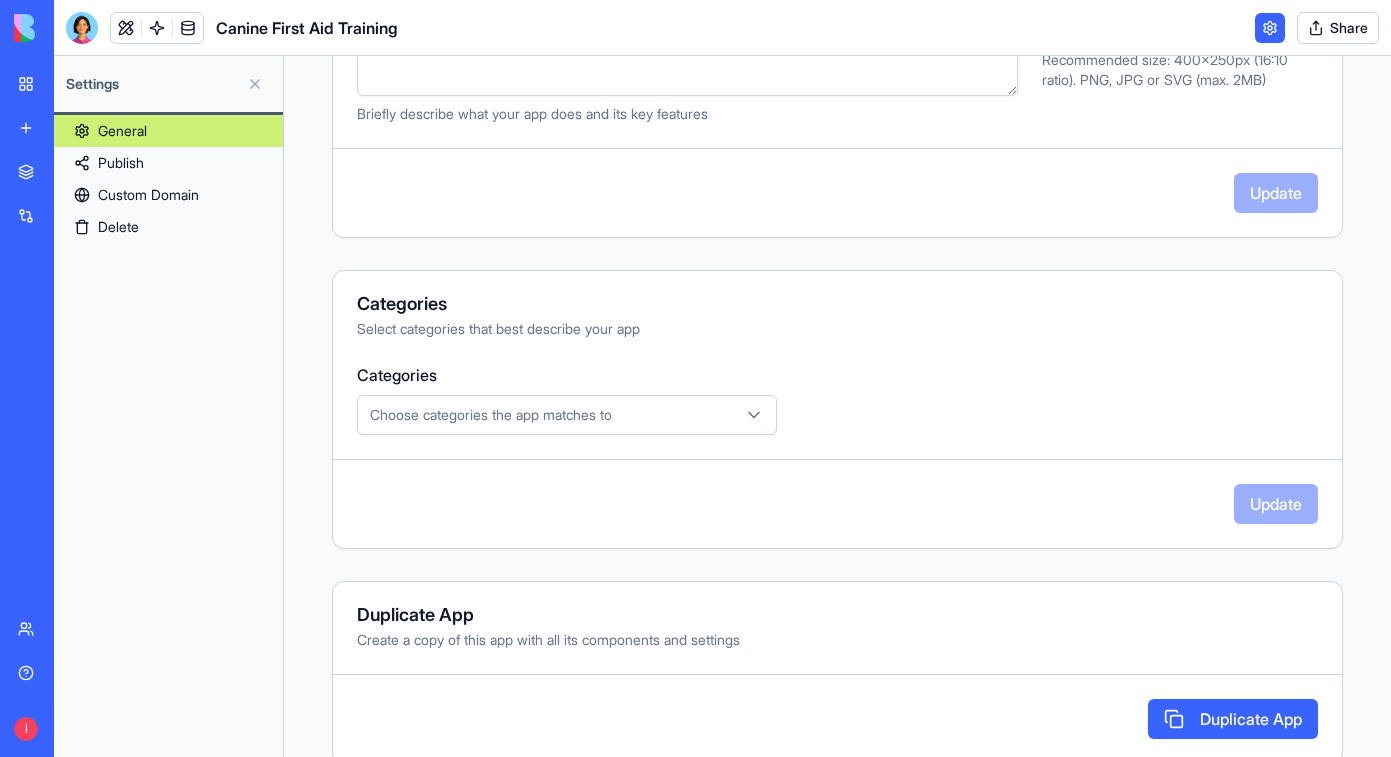 scroll, scrollTop: 476, scrollLeft: 0, axis: vertical 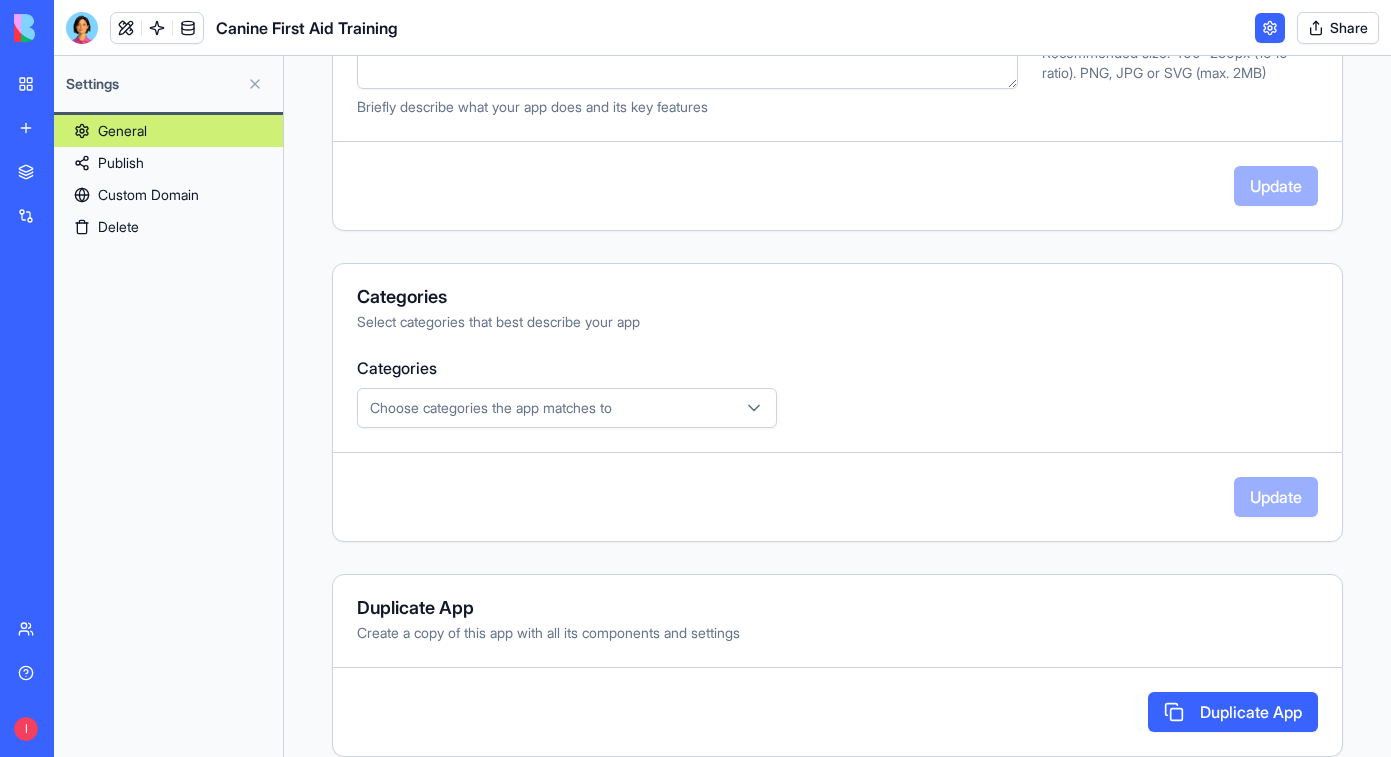 click on "Choose categories the app matches to" at bounding box center [491, 408] 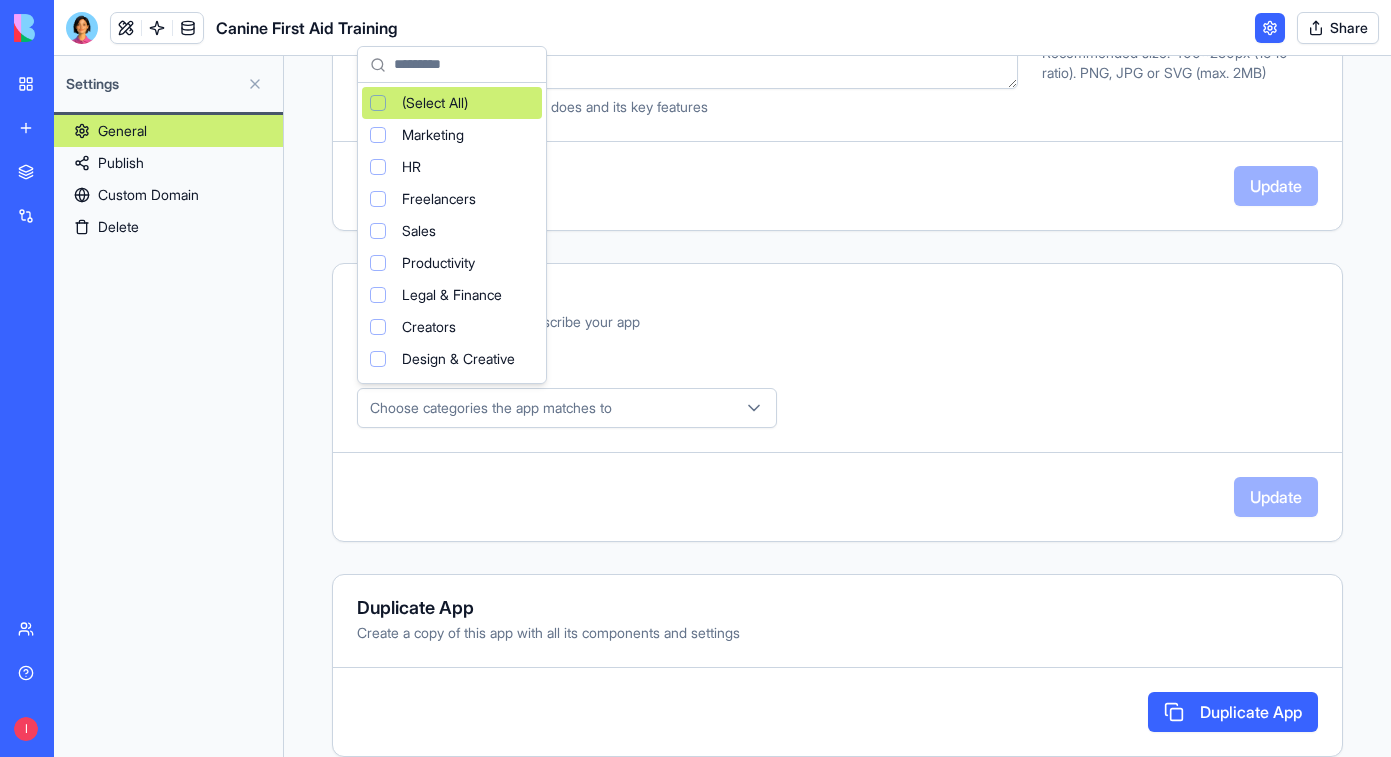 click on "BETA My workspace New app Marketplace Integrations Recent Canine First Aid Training Social Media Content Generator TRY Blog Generation Pro TRY Team Help I Upgrade Canine First Aid Training Share Settings General Publish Custom Domain Delete General This app is private Publish Settings App Information App Name [APP_NAME] The name of your app as it appears to users Description Briefly describe what your app does and its key features Cover Image File uploaded Click to view Recommended size: 400x250px (16:10 ratio). PNG, JPG or SVG (max. 2MB) Update Categories Select categories that best describe your app Categories Choose categories the app matches to Update Duplicate App Create a copy of this app with all its components and settings Duplicate App Command Palette Search for a command to run...
About cookies on this site Learn more Allow all cookies Deny all Cookie settings Cookie settings (Select All) HR" at bounding box center (695, 378) 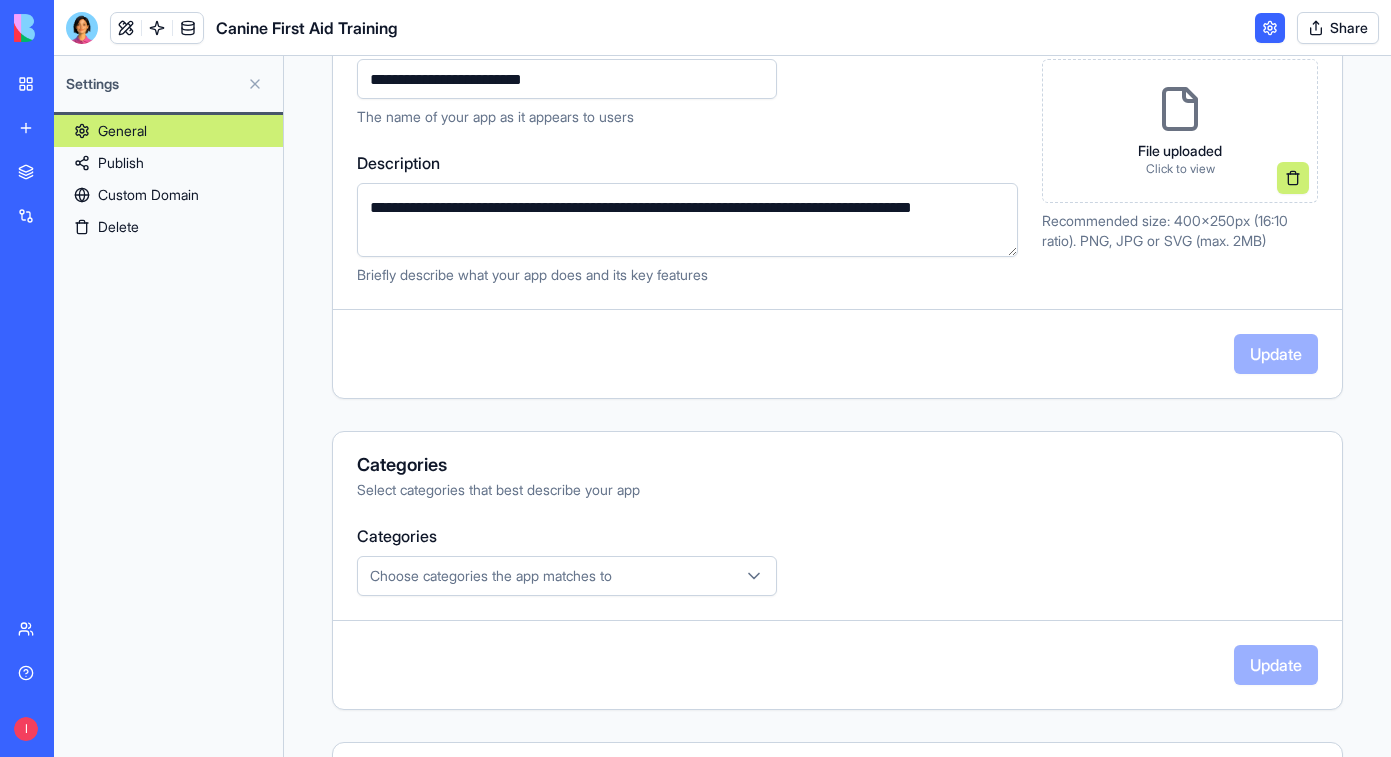 scroll, scrollTop: 289, scrollLeft: 0, axis: vertical 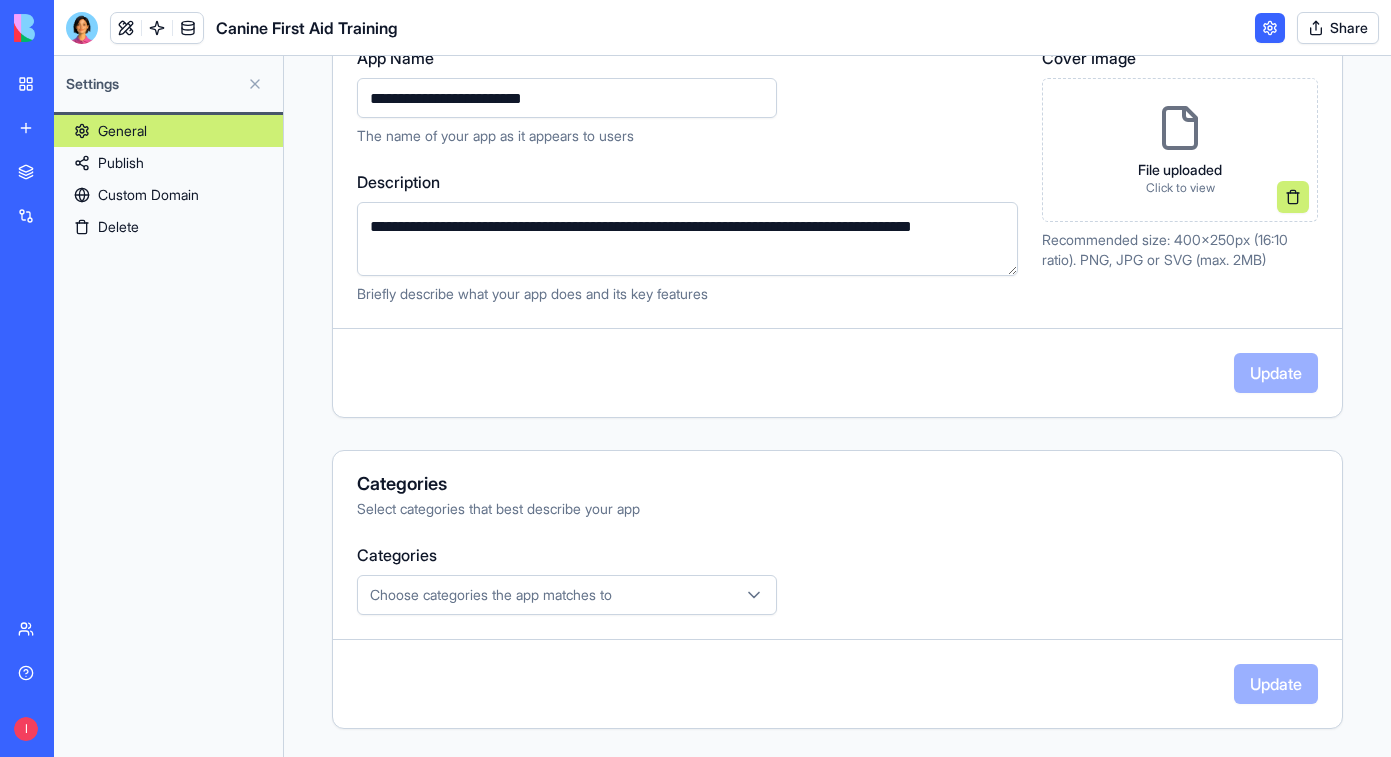 click on "Custom Domain" at bounding box center (168, 195) 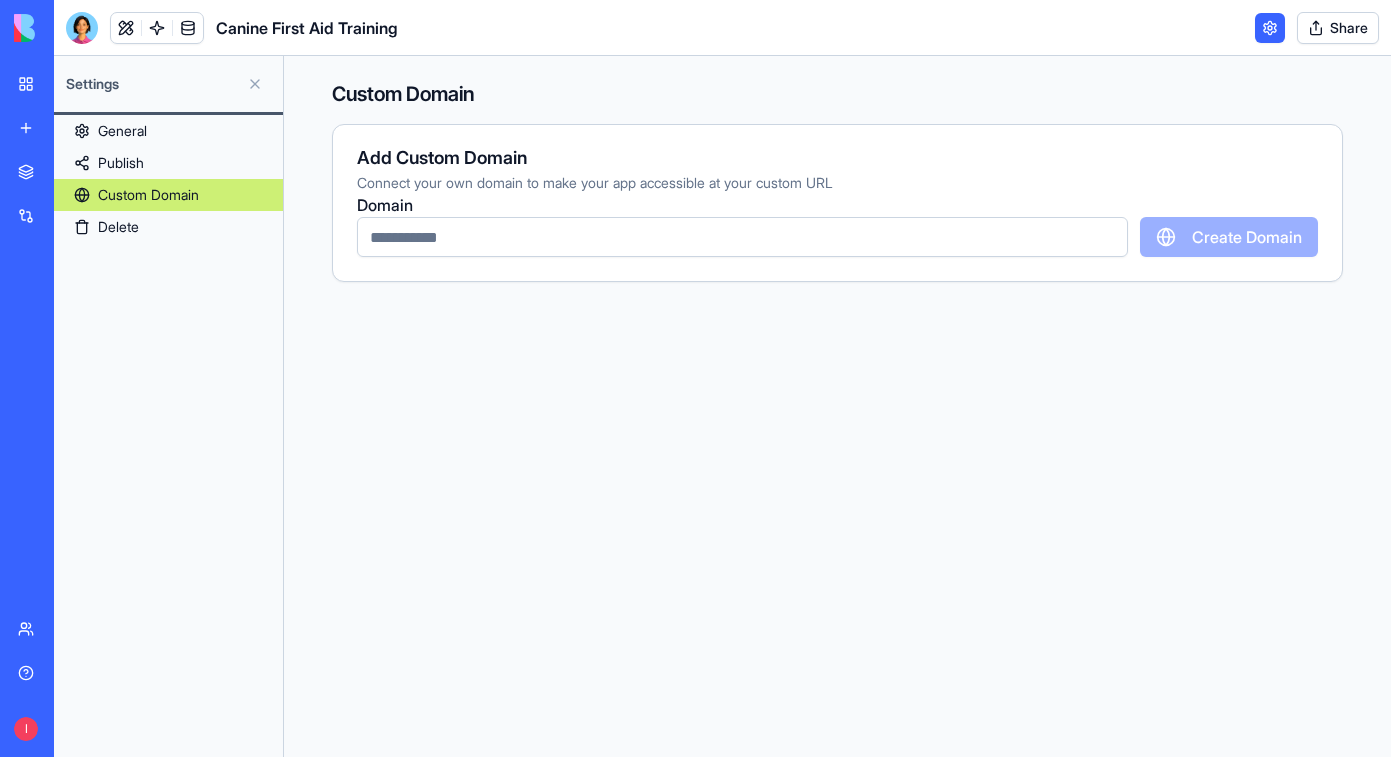 scroll, scrollTop: 0, scrollLeft: 0, axis: both 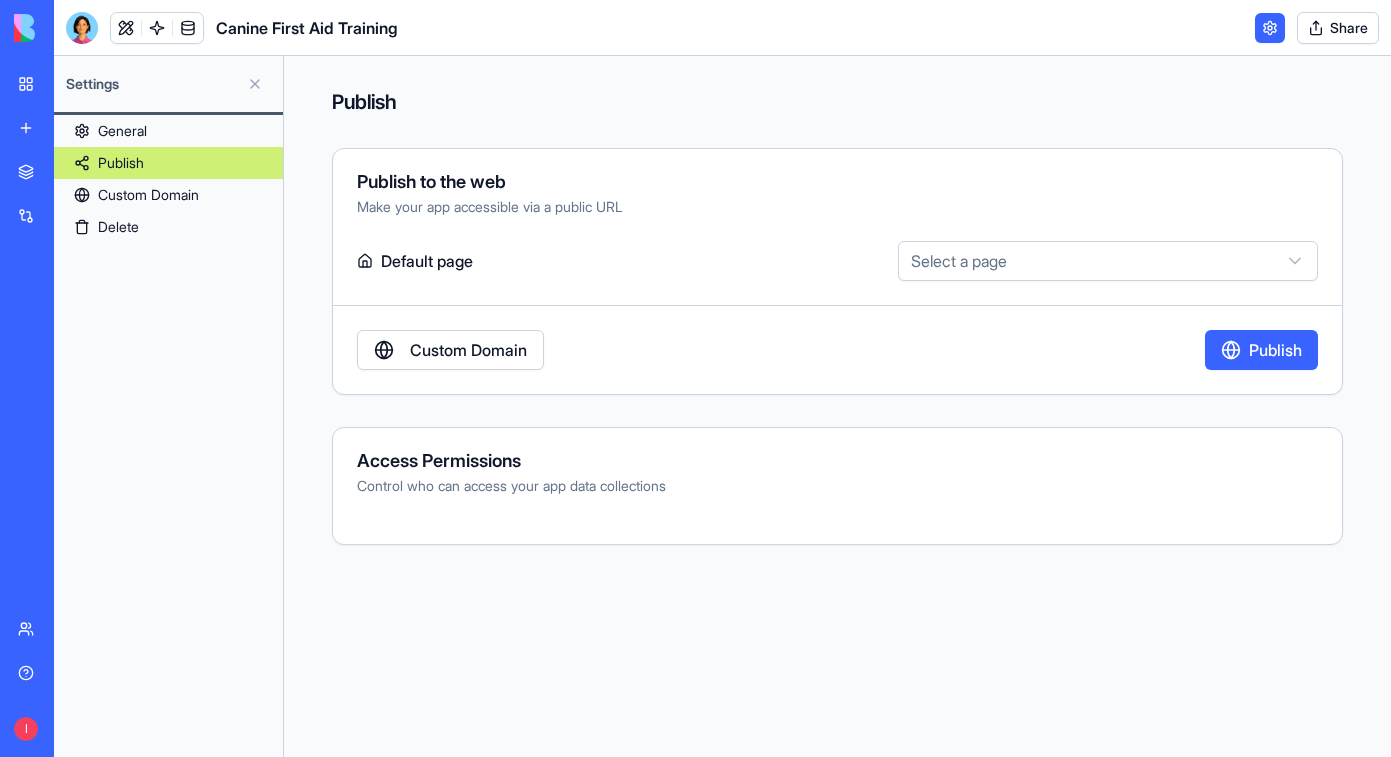 click on "Delete" at bounding box center [168, 227] 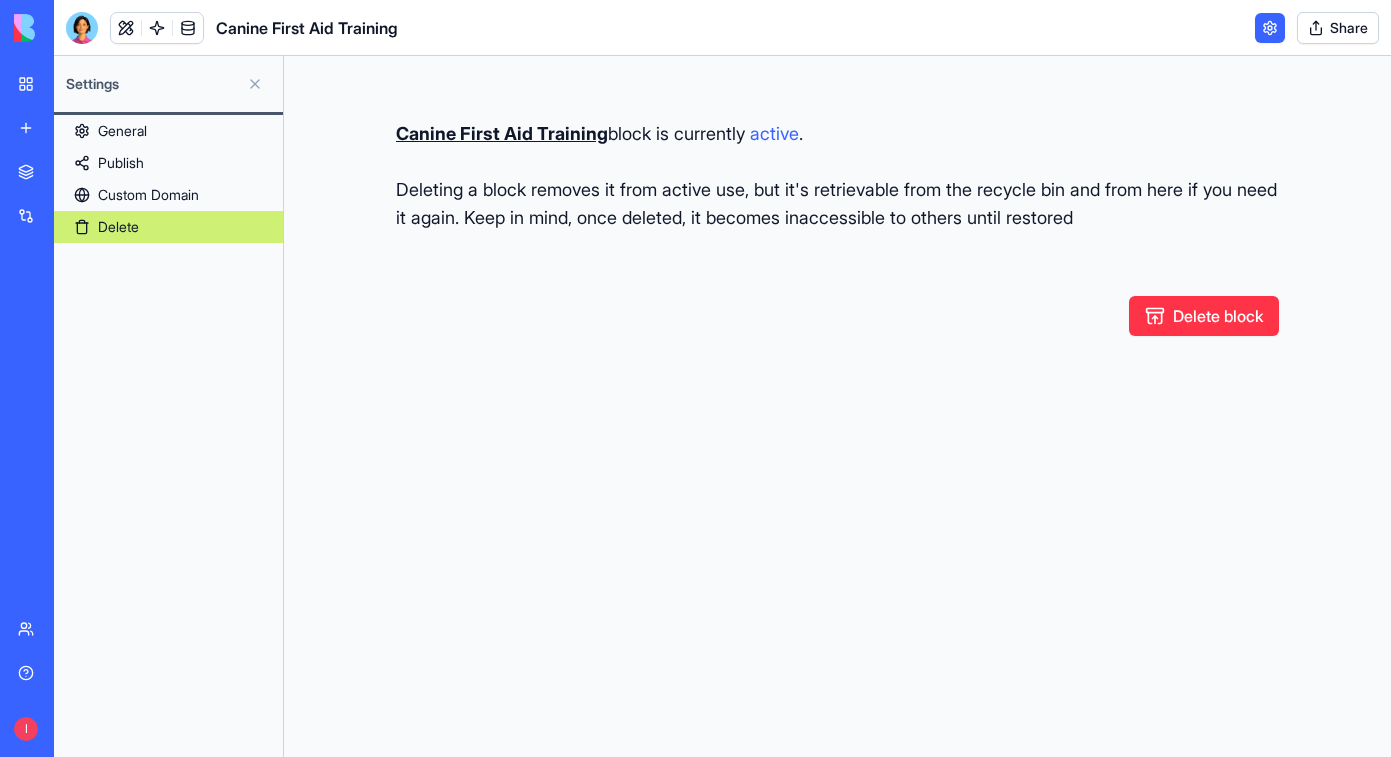click on "General" at bounding box center (168, 131) 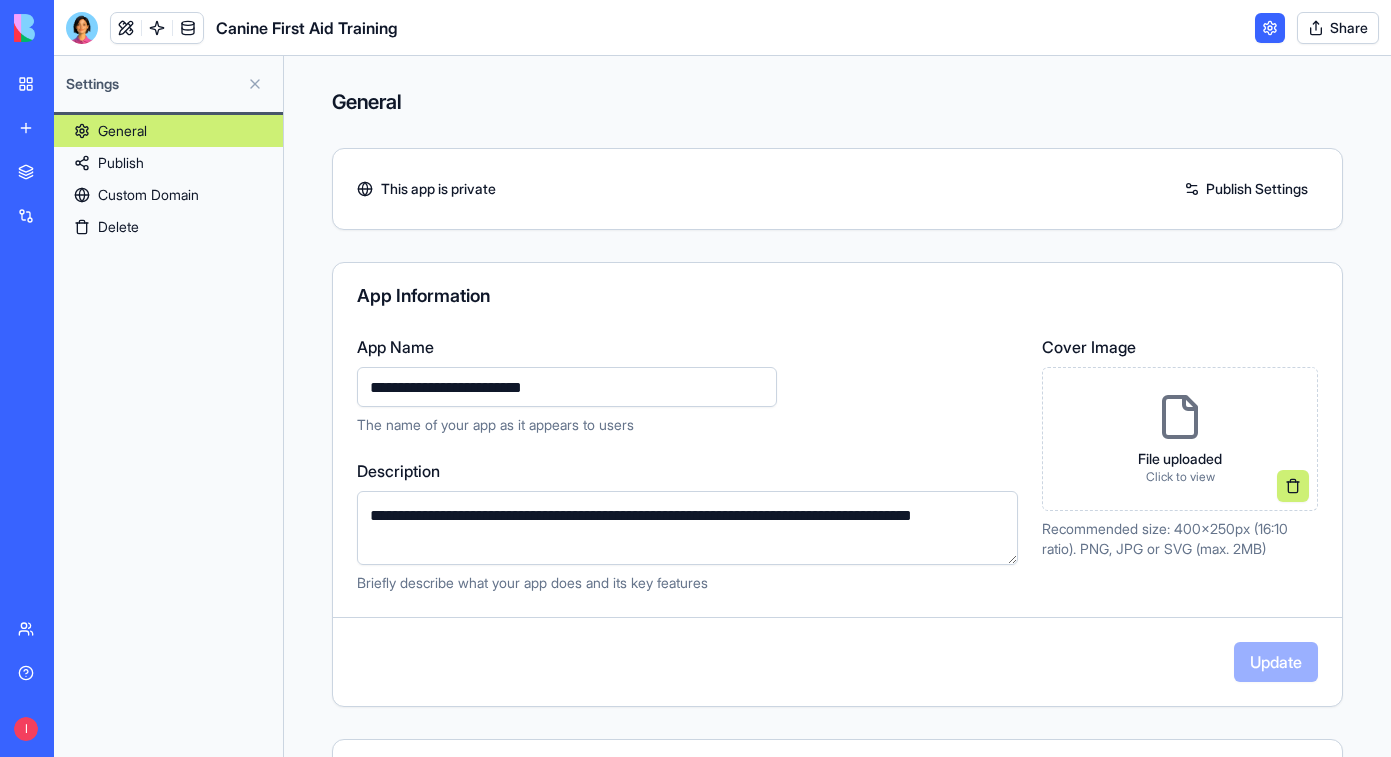 click on "My workspace" at bounding box center (46, 84) 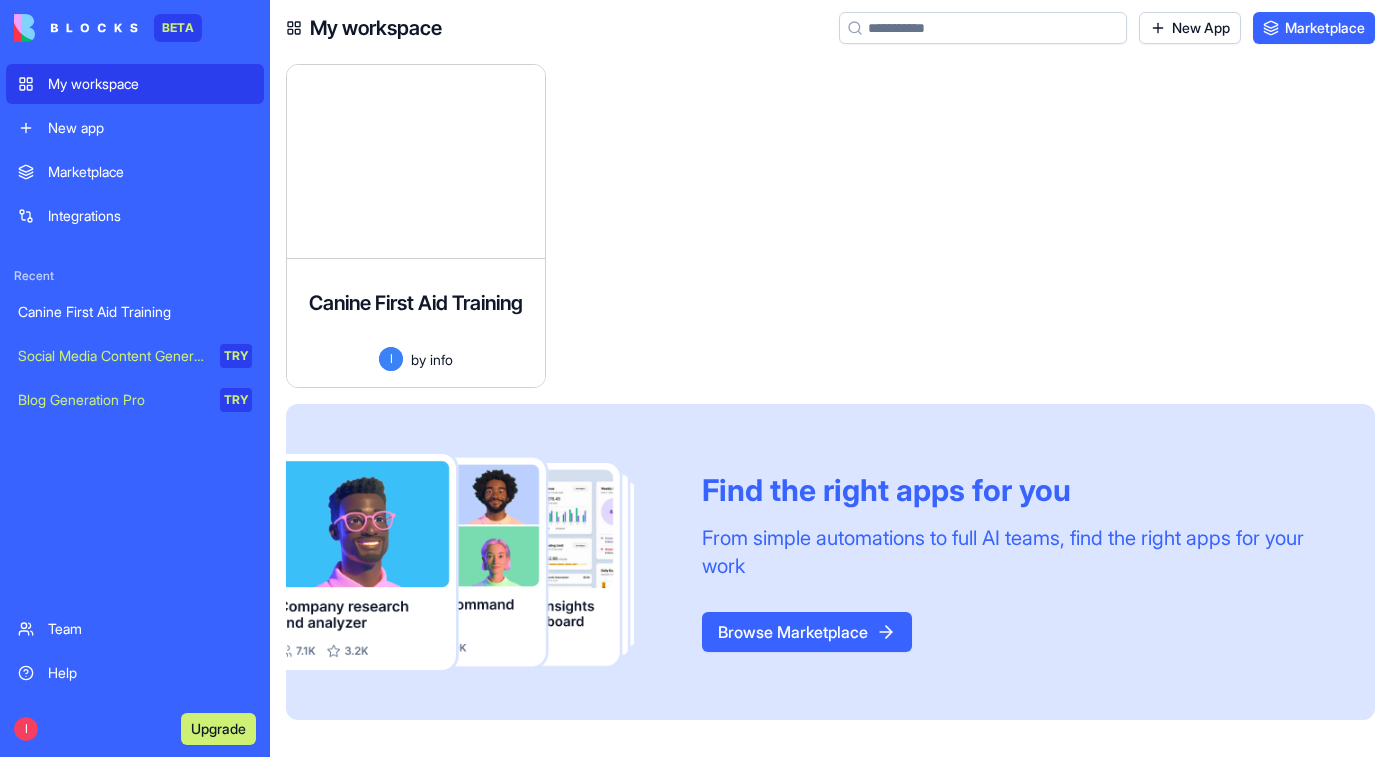 click on "Browse Marketplace" at bounding box center [807, 632] 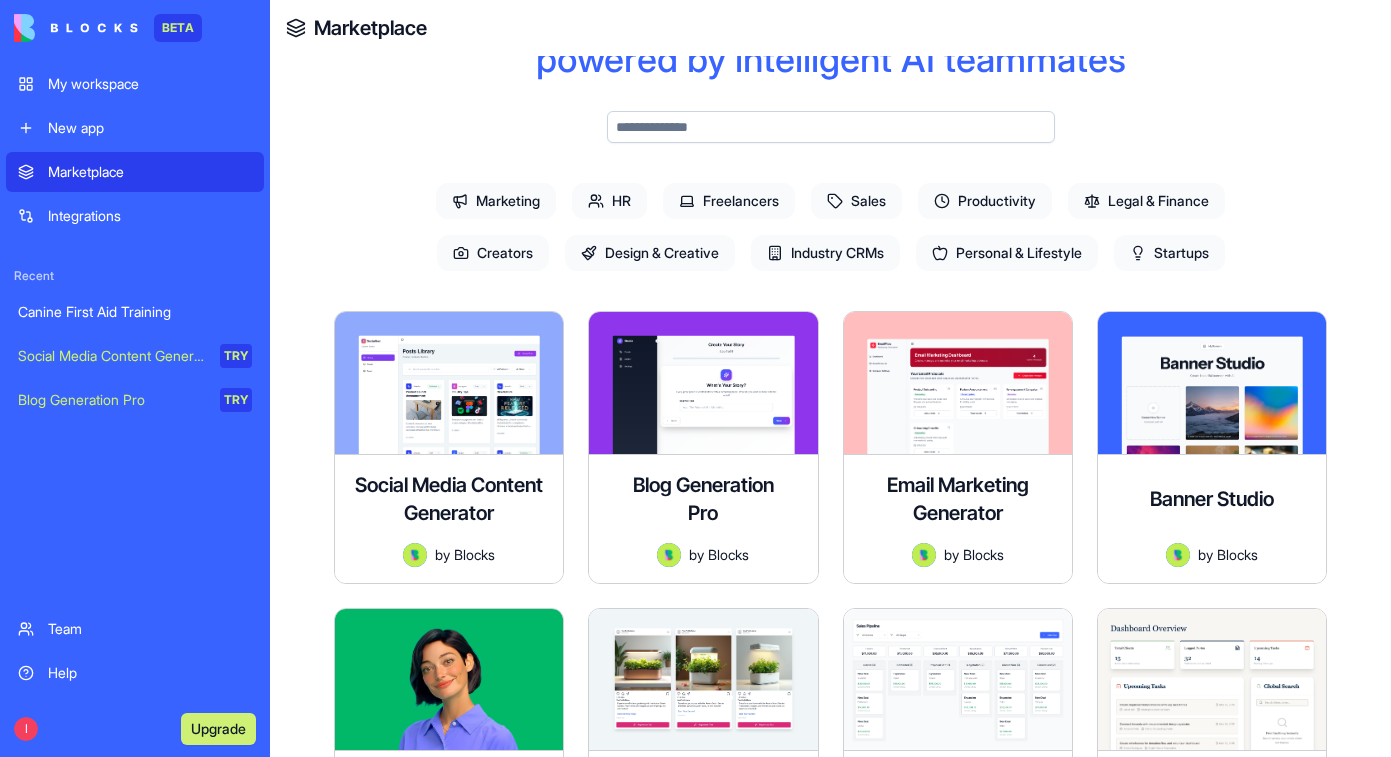 scroll, scrollTop: 0, scrollLeft: 0, axis: both 